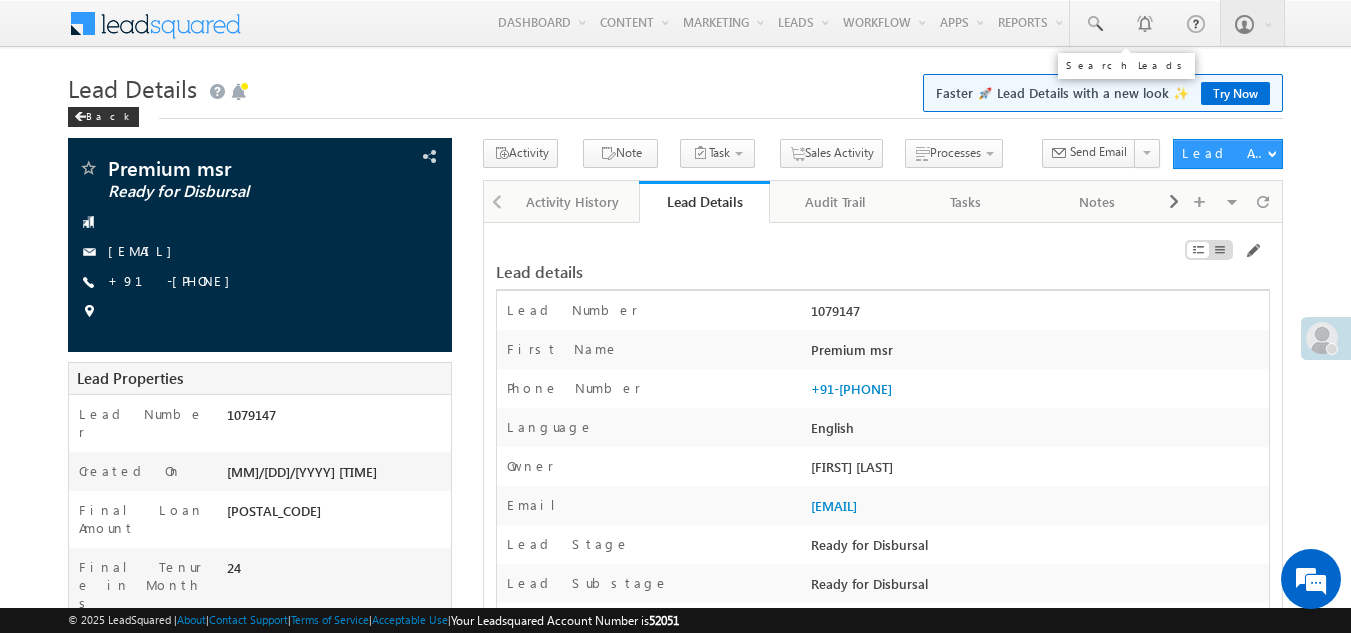 click at bounding box center [1094, 24] 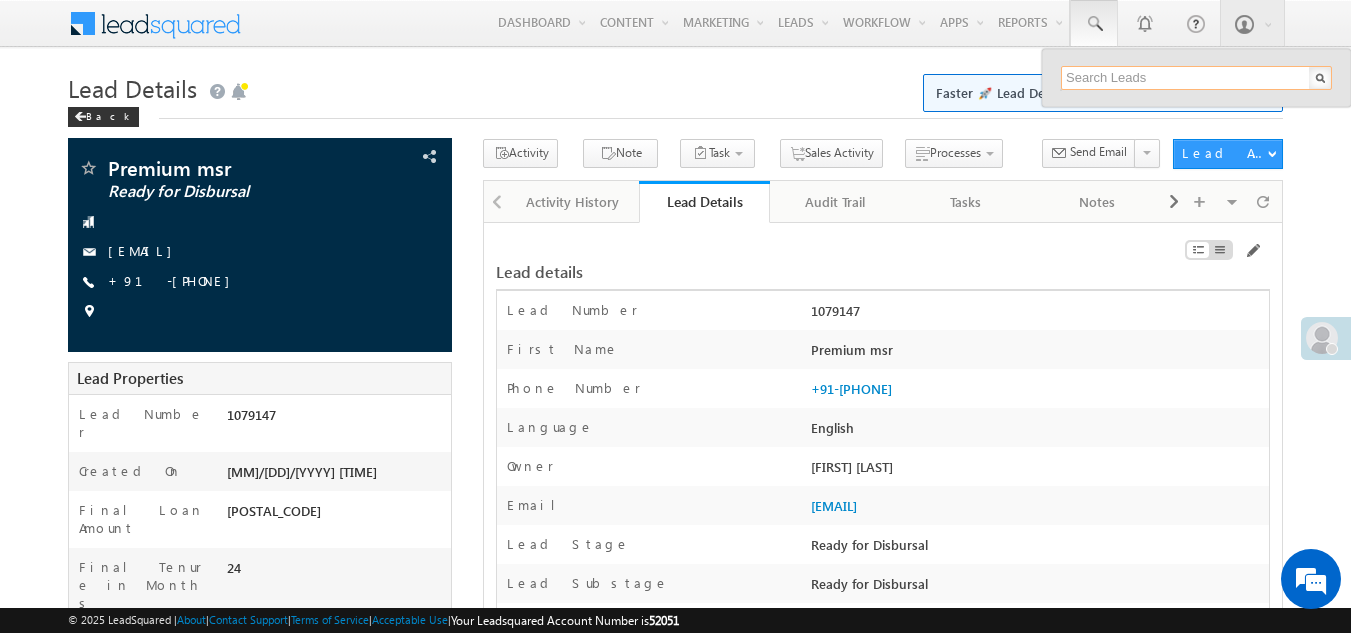 paste on "1079163" 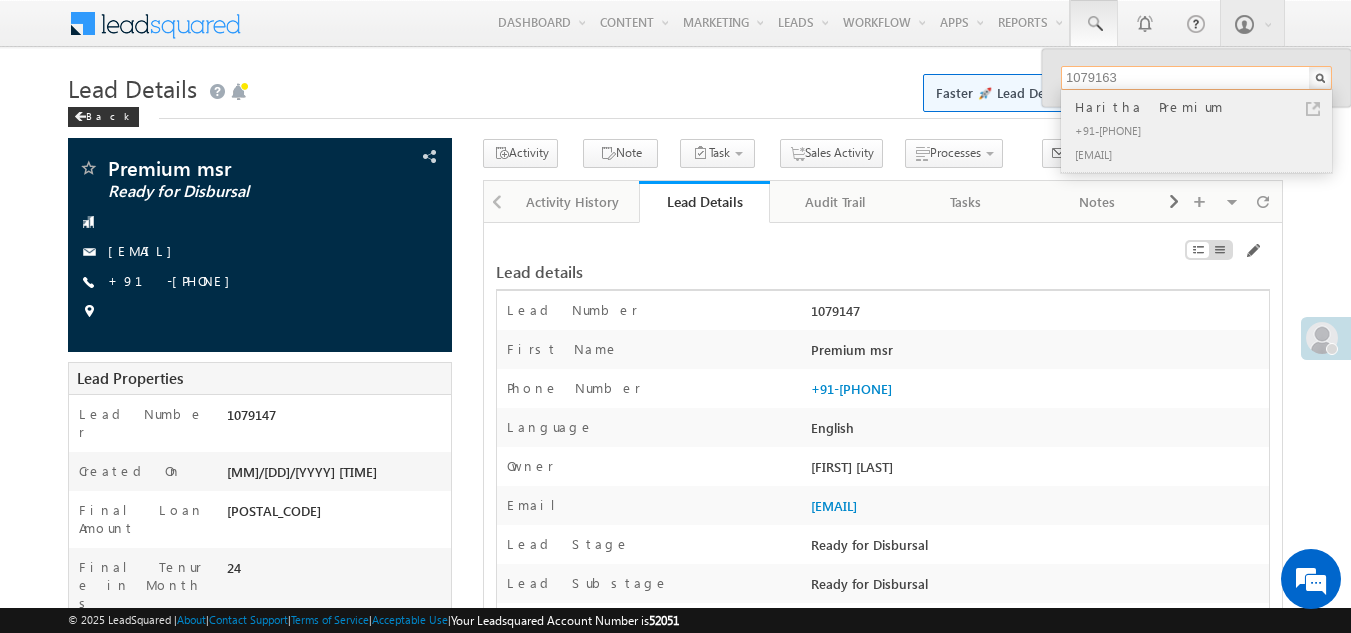 type on "1079163" 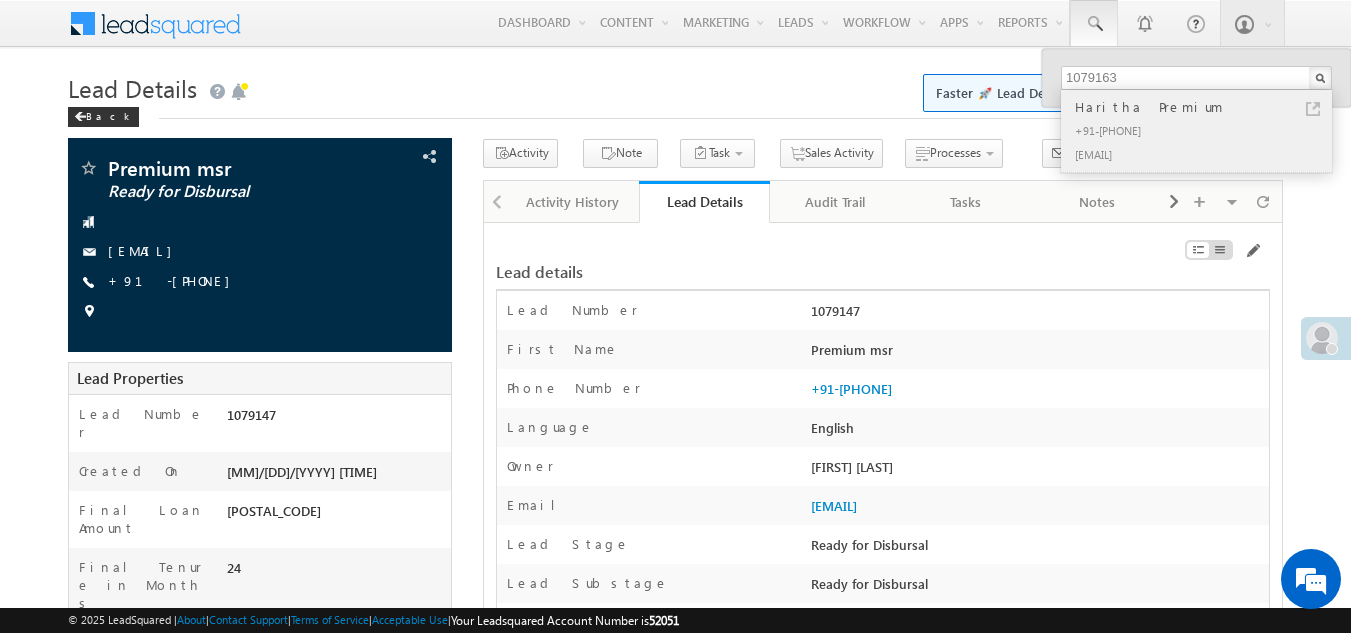 click on "[PHONE]" at bounding box center [1205, 130] 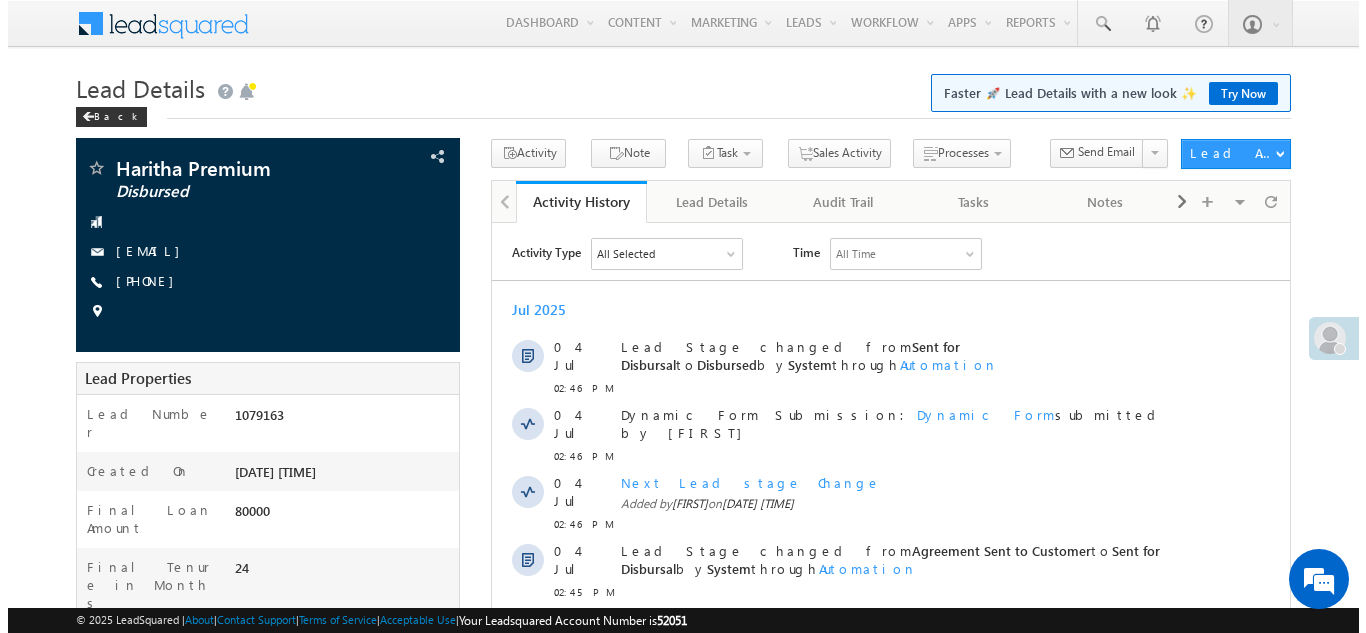 scroll, scrollTop: 0, scrollLeft: 0, axis: both 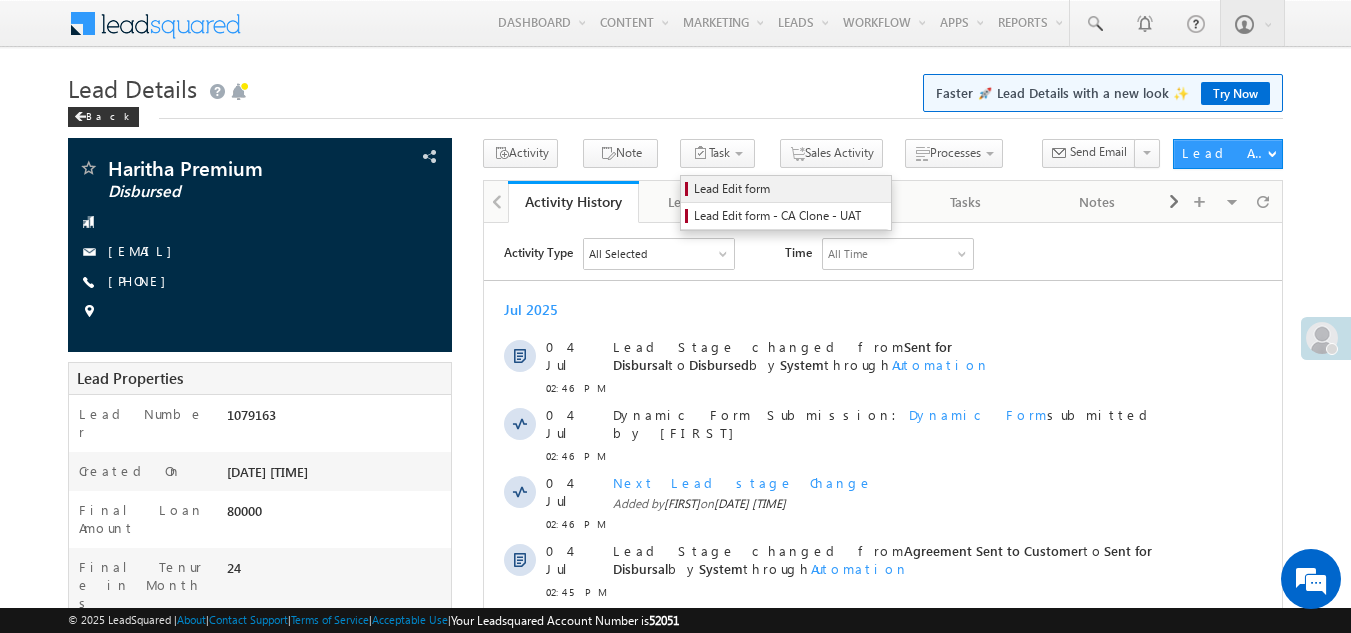 click on "Lead Edit form" at bounding box center (789, 189) 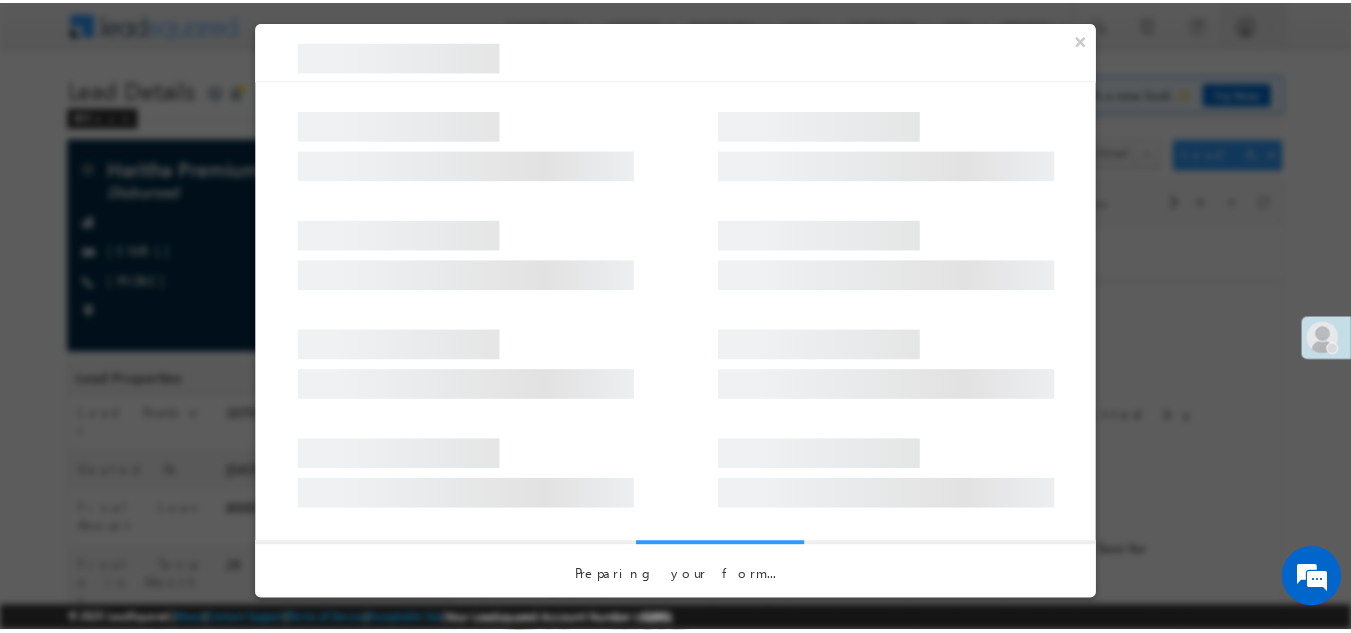 scroll, scrollTop: 0, scrollLeft: 0, axis: both 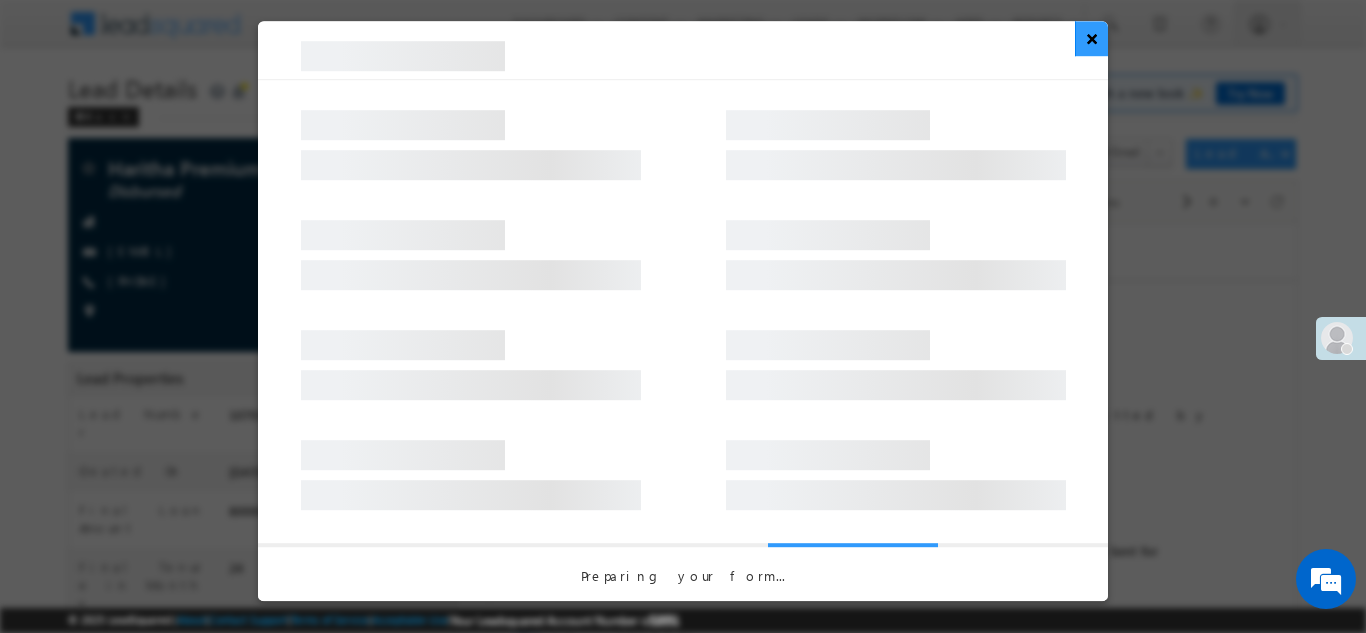 click on "×" at bounding box center [1091, 38] 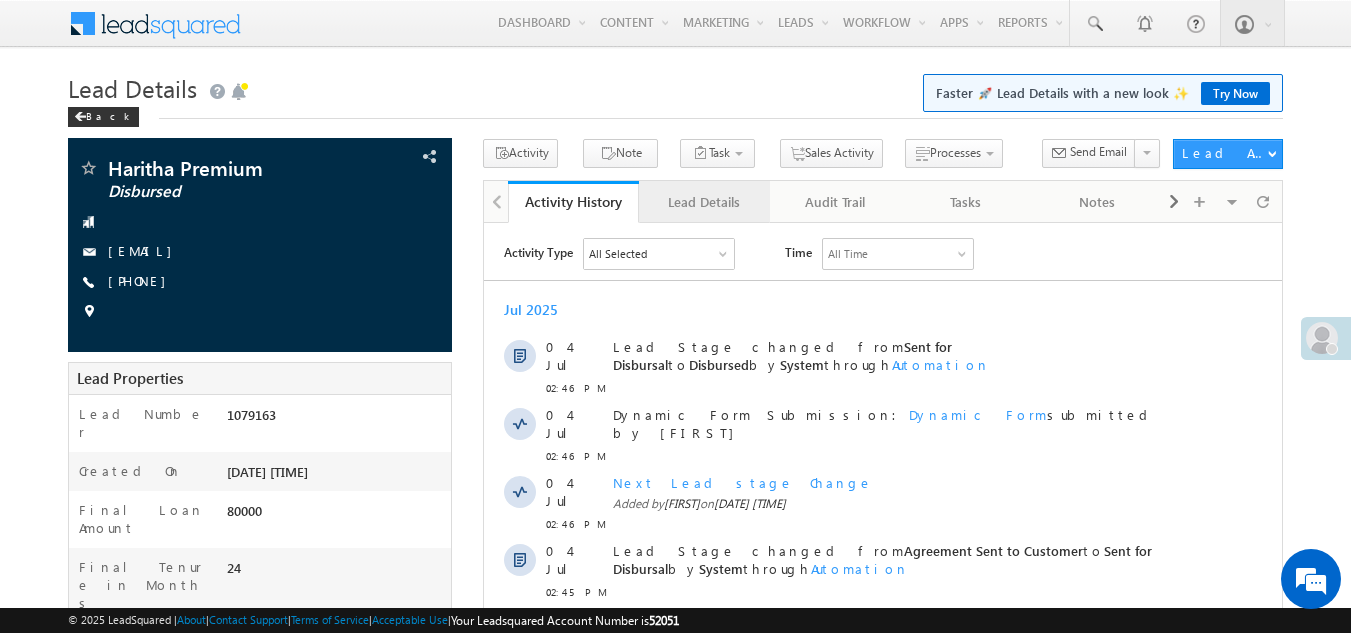 click on "Lead Details" at bounding box center (703, 202) 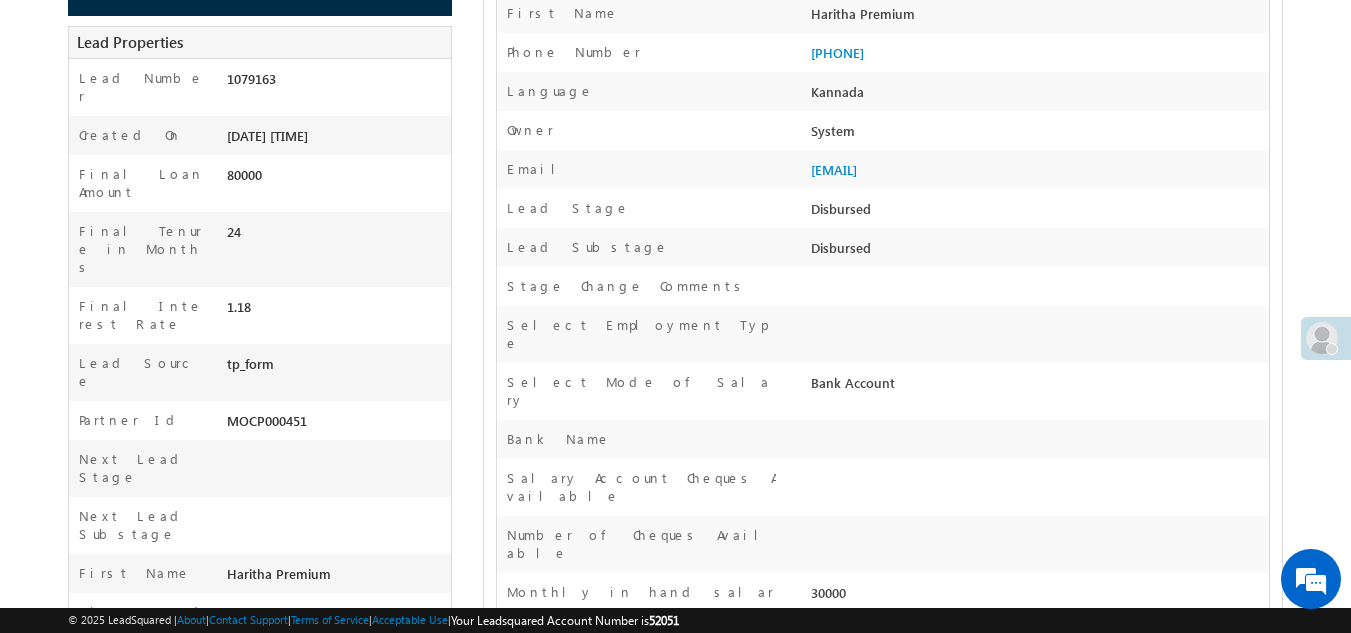 scroll, scrollTop: 0, scrollLeft: 0, axis: both 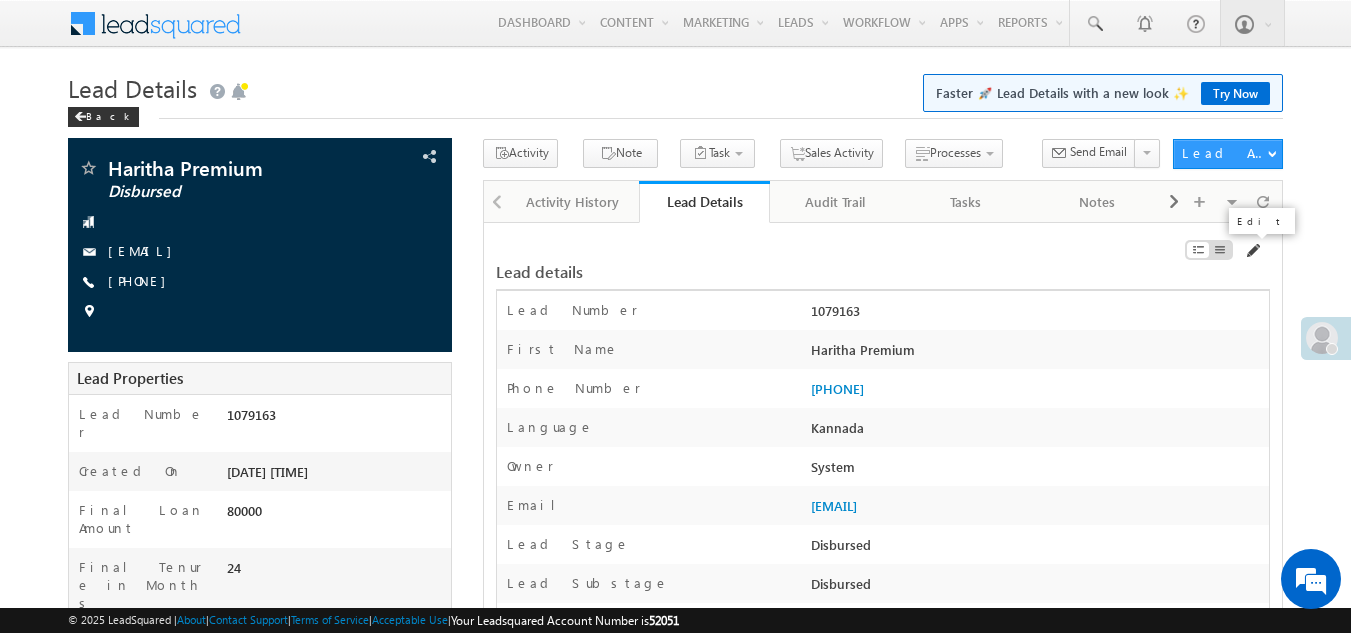 click at bounding box center [1252, 251] 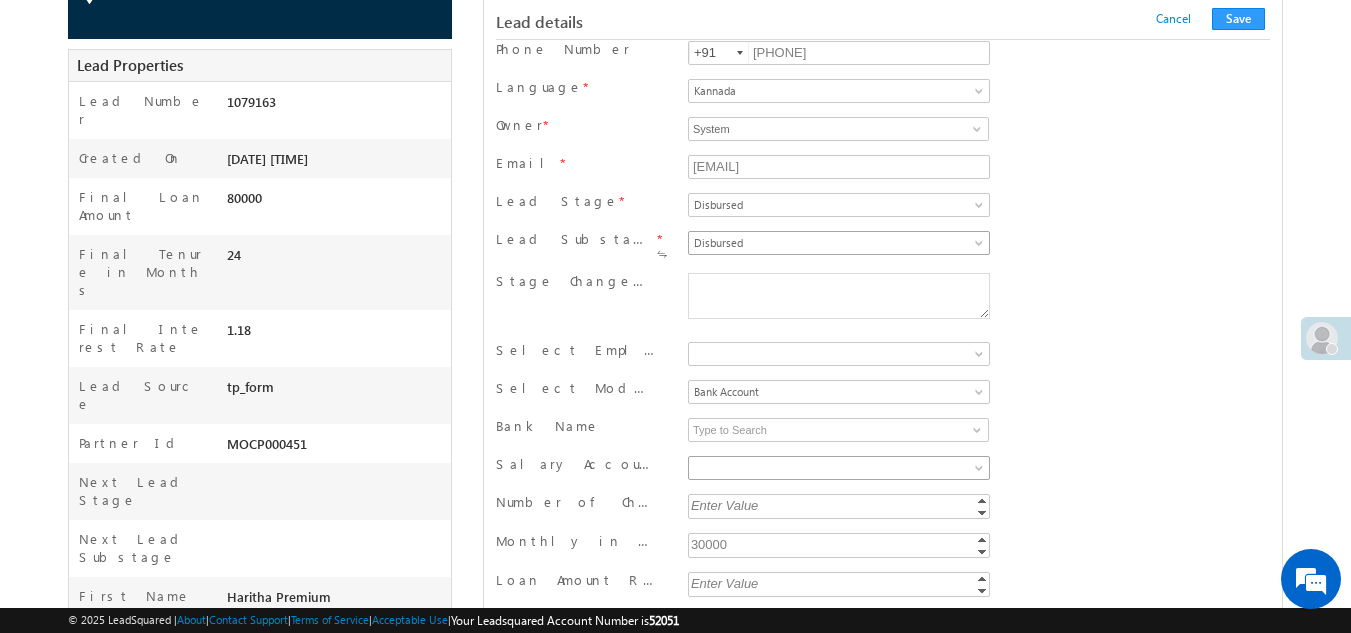 scroll, scrollTop: 314, scrollLeft: 0, axis: vertical 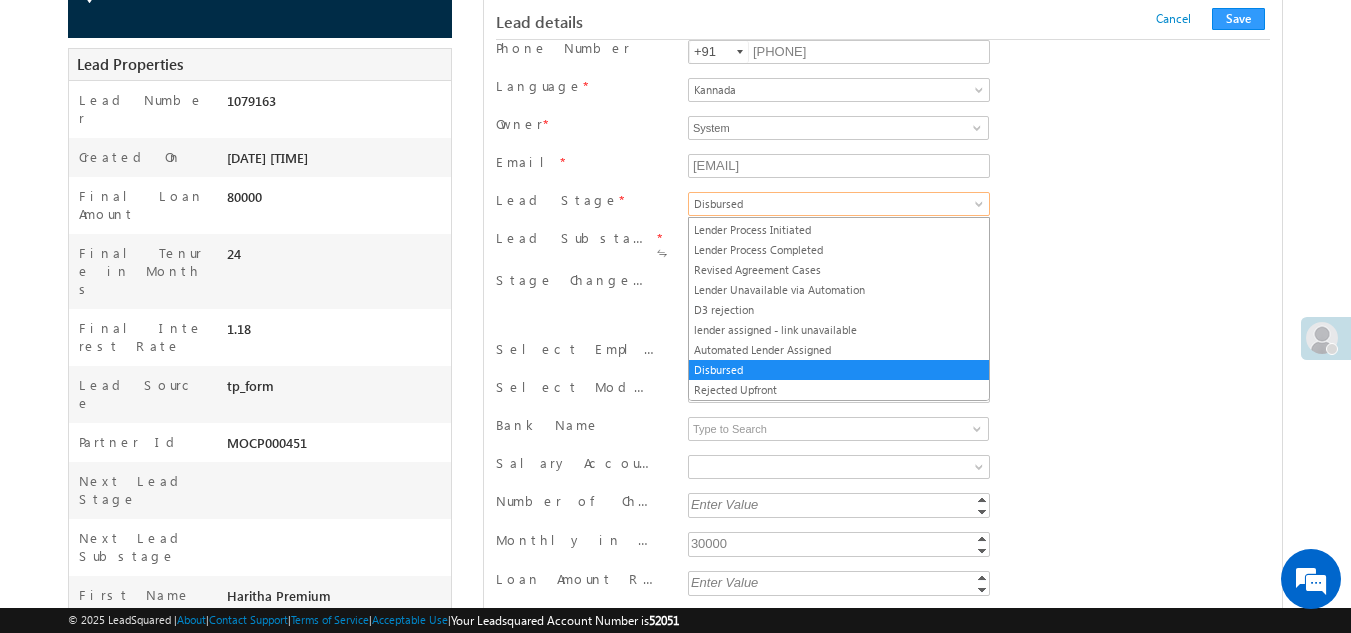 click on "Disbursed" at bounding box center (835, 204) 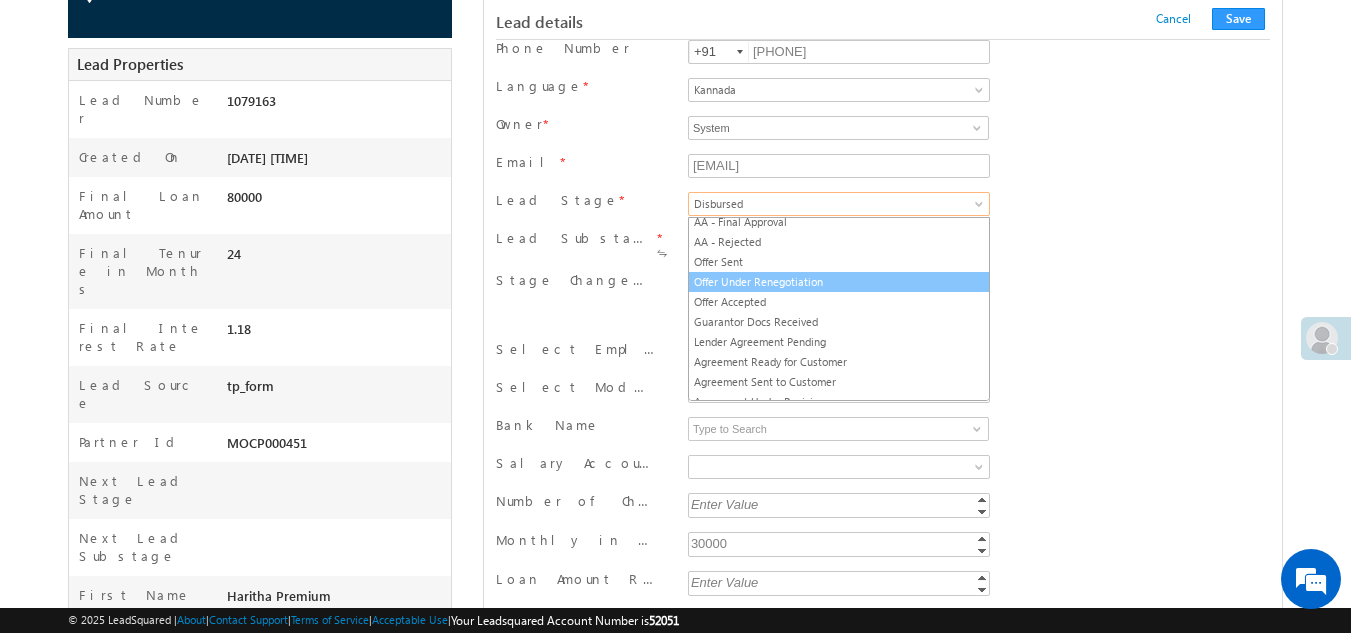 scroll, scrollTop: 245, scrollLeft: 0, axis: vertical 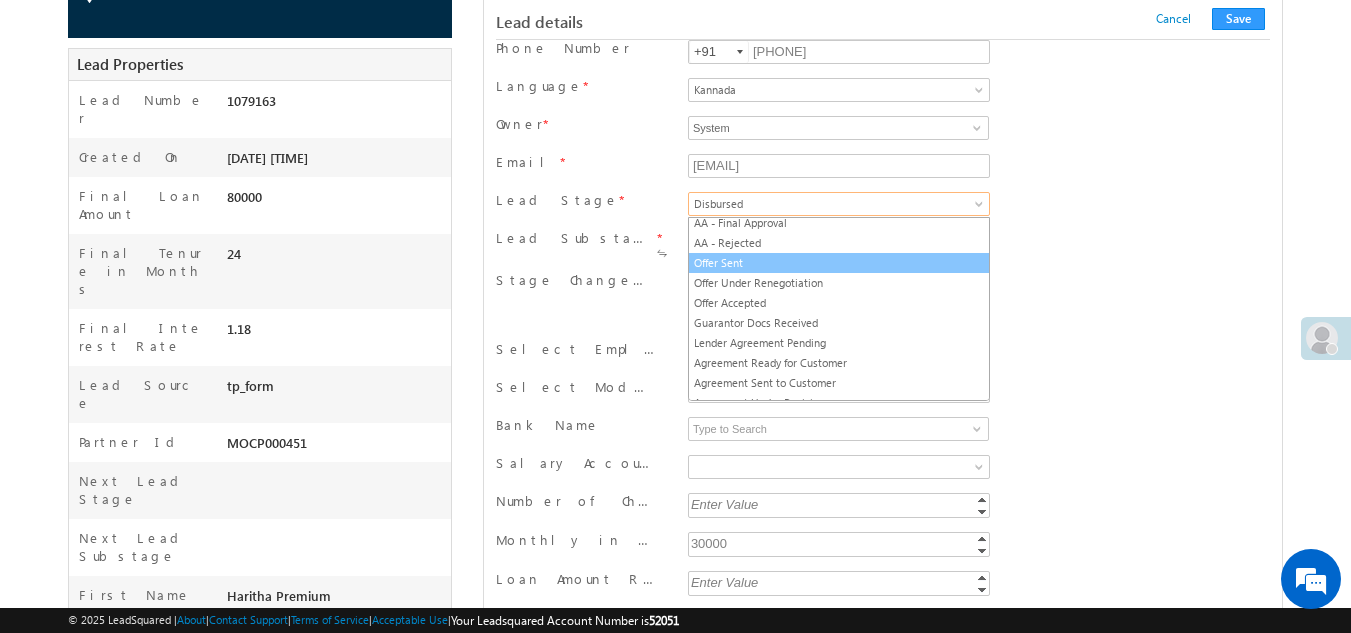 click on "Offer Sent" at bounding box center [839, 263] 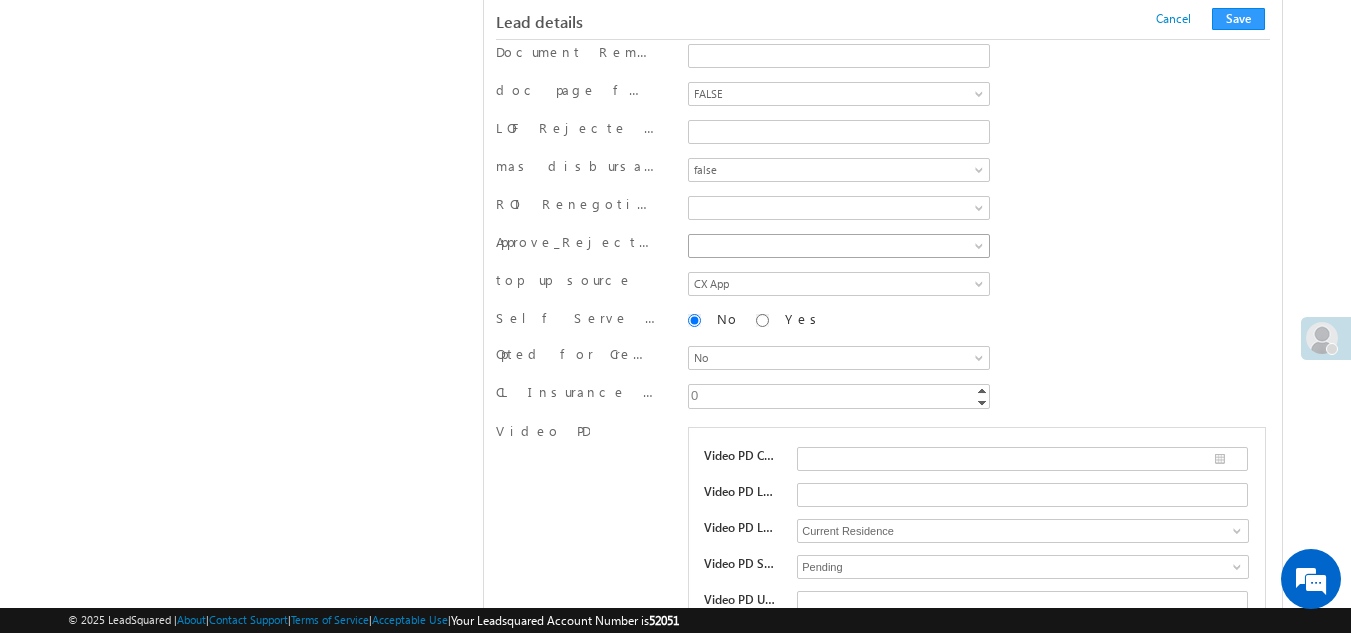scroll, scrollTop: 3471, scrollLeft: 0, axis: vertical 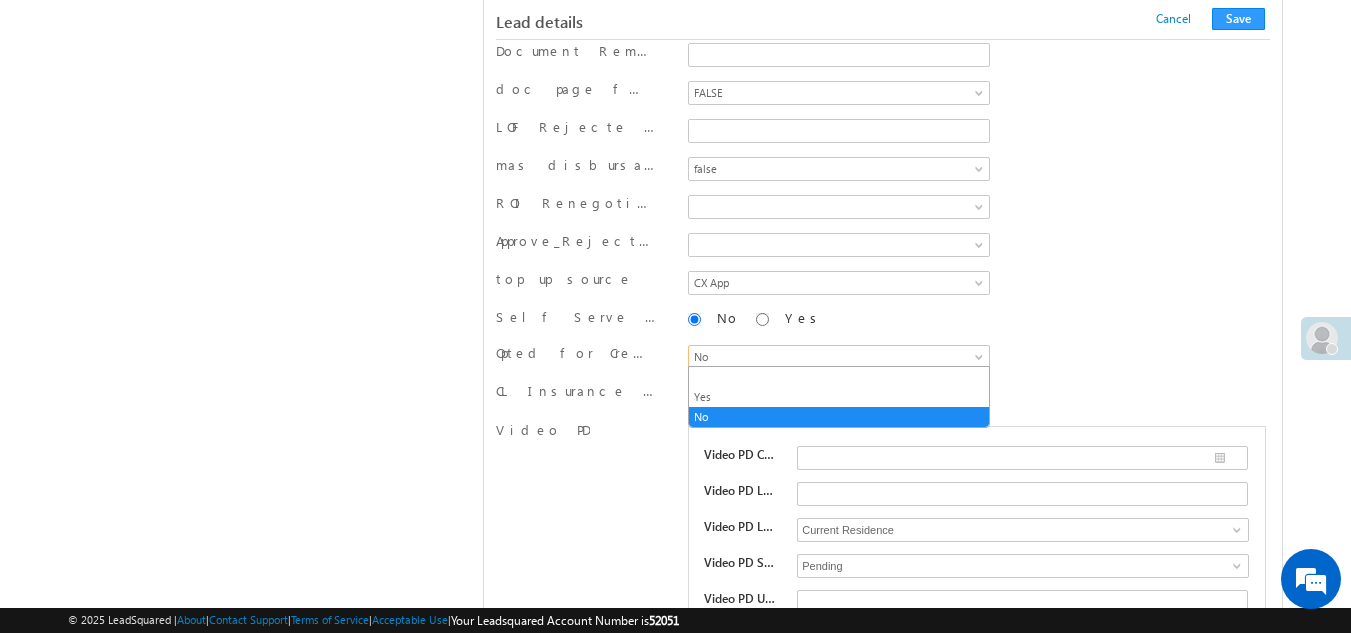 click on "No" at bounding box center [835, 357] 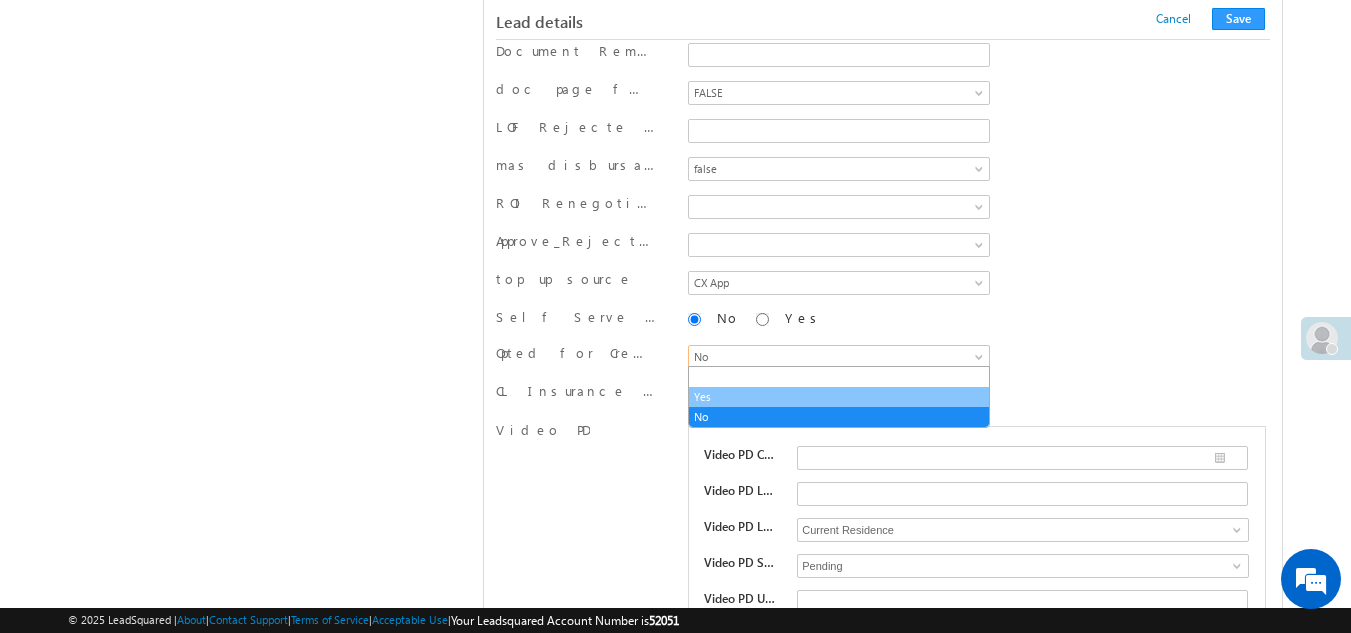 click on "Yes" at bounding box center (839, 397) 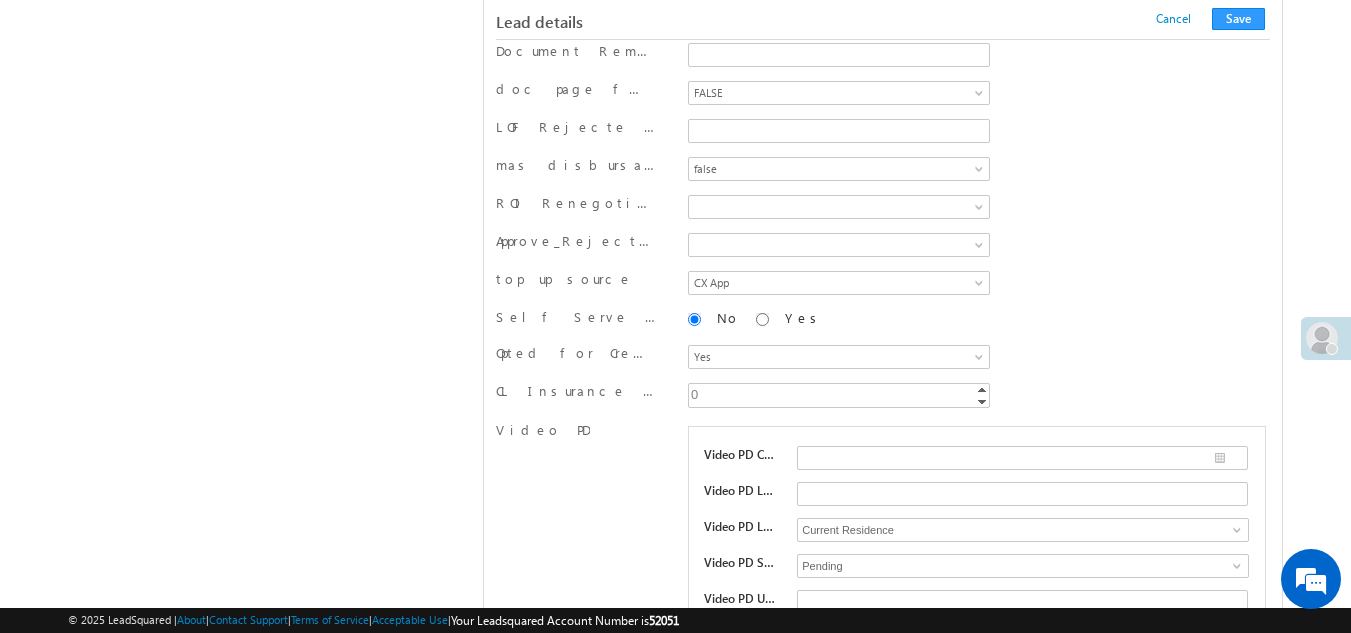 click on "0" at bounding box center (840, 394) 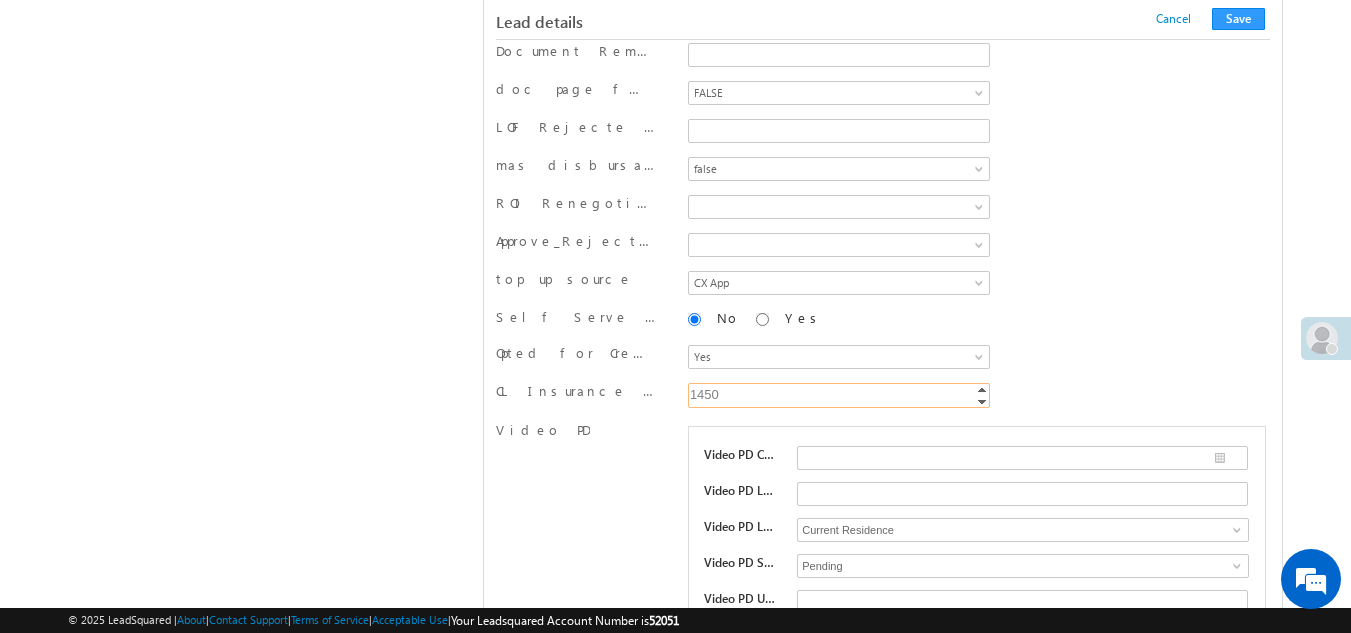 type on "1450" 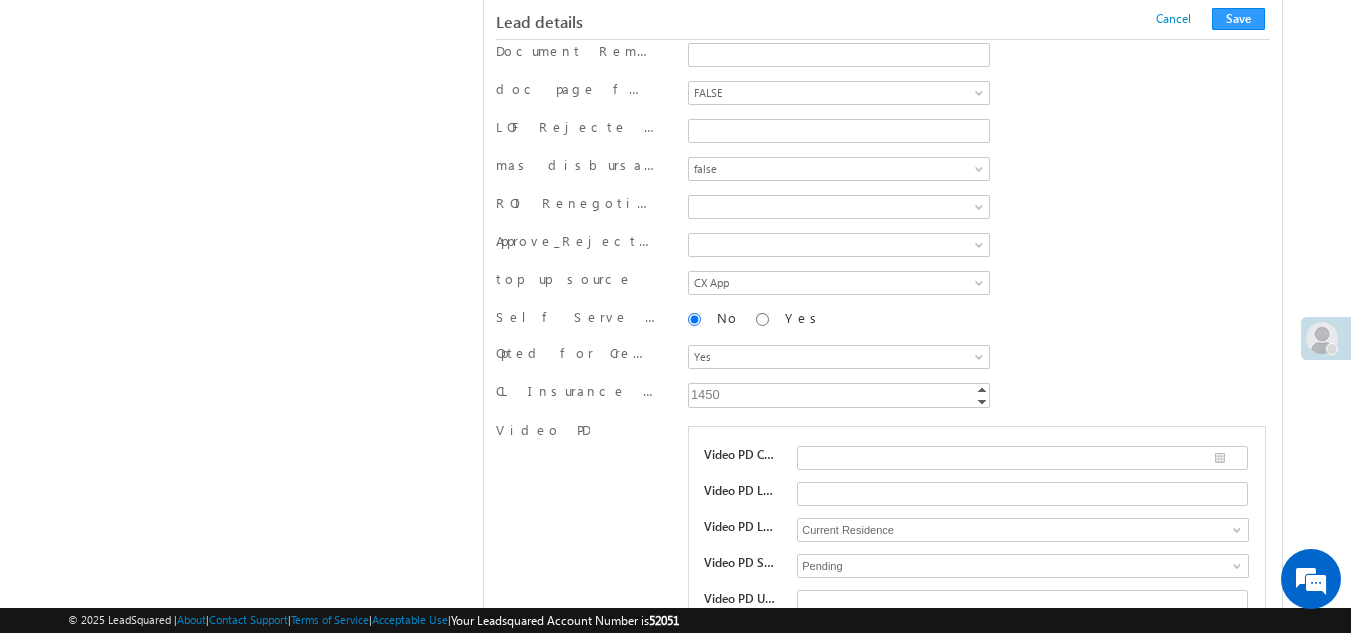 click on "Self Serve Flag
No
Yes" at bounding box center [883, 322] 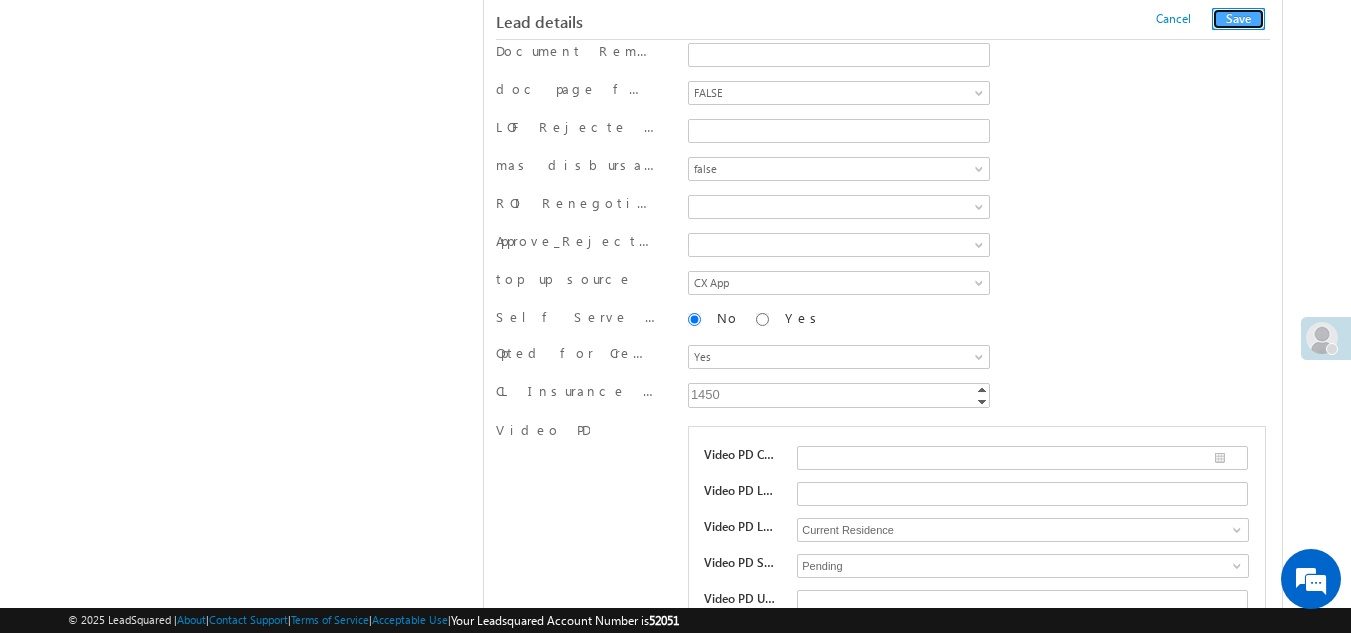 click on "Save" at bounding box center (1238, 19) 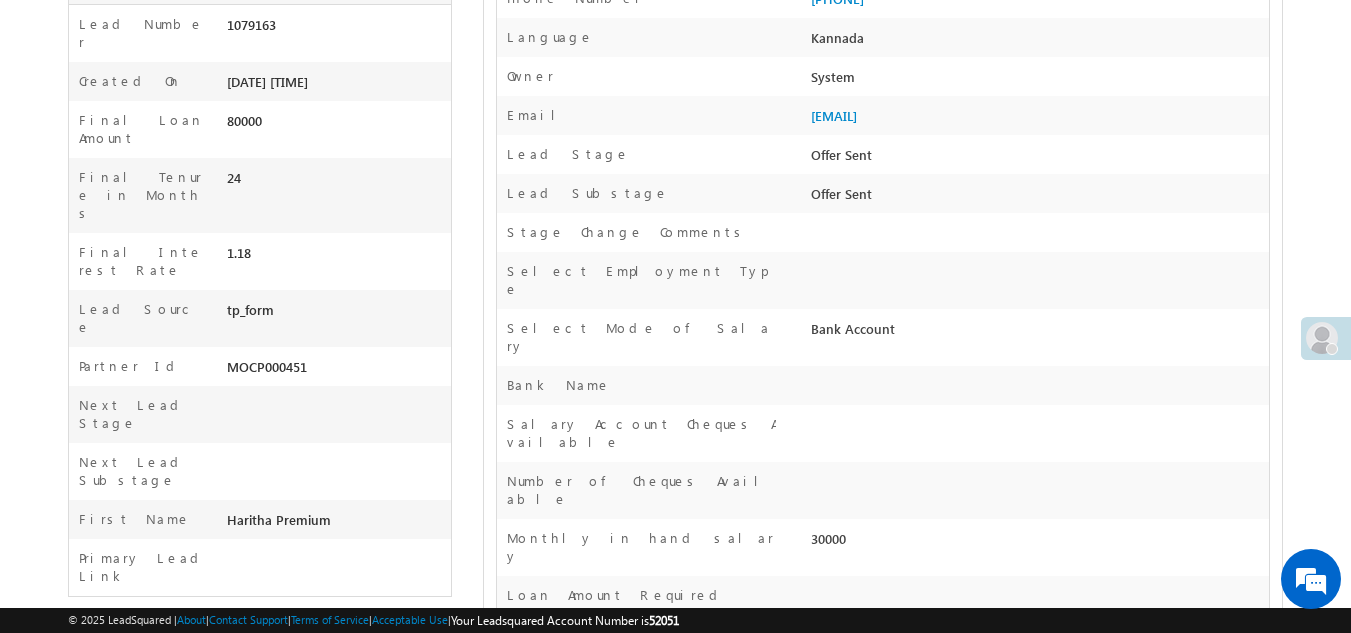 scroll, scrollTop: 0, scrollLeft: 0, axis: both 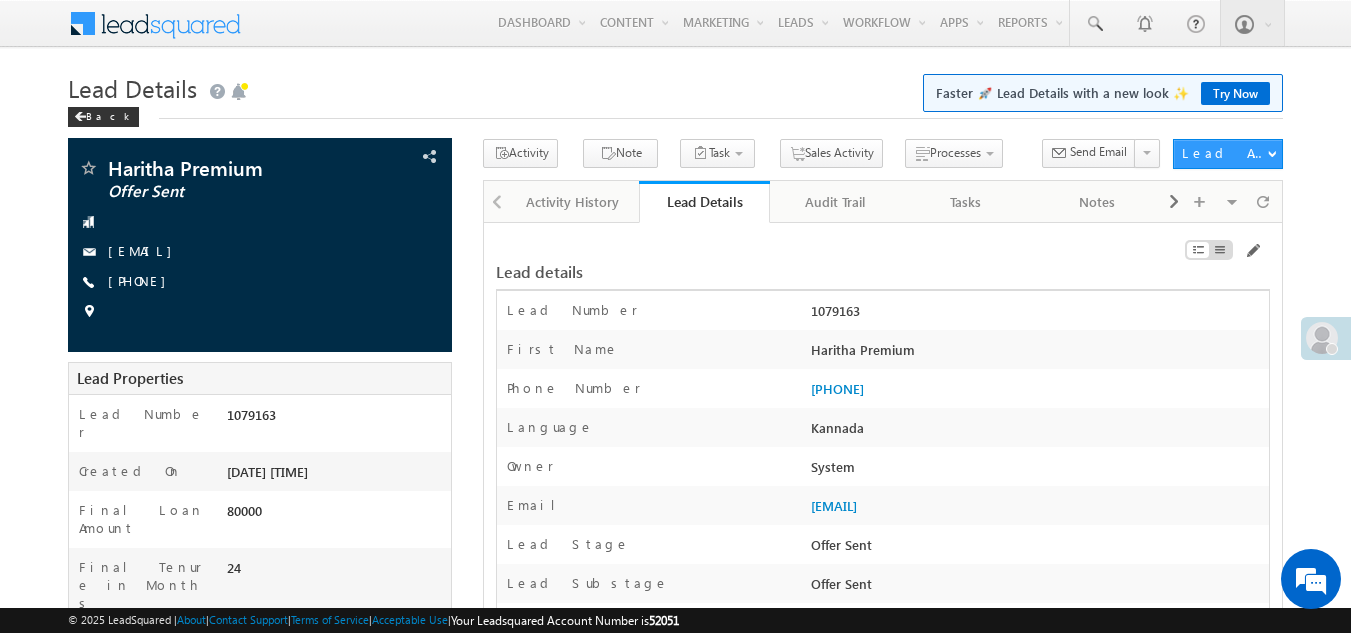 click on "Lead Details Faster 🚀 Lead Details with a new look ✨ Try Now" at bounding box center [676, 86] 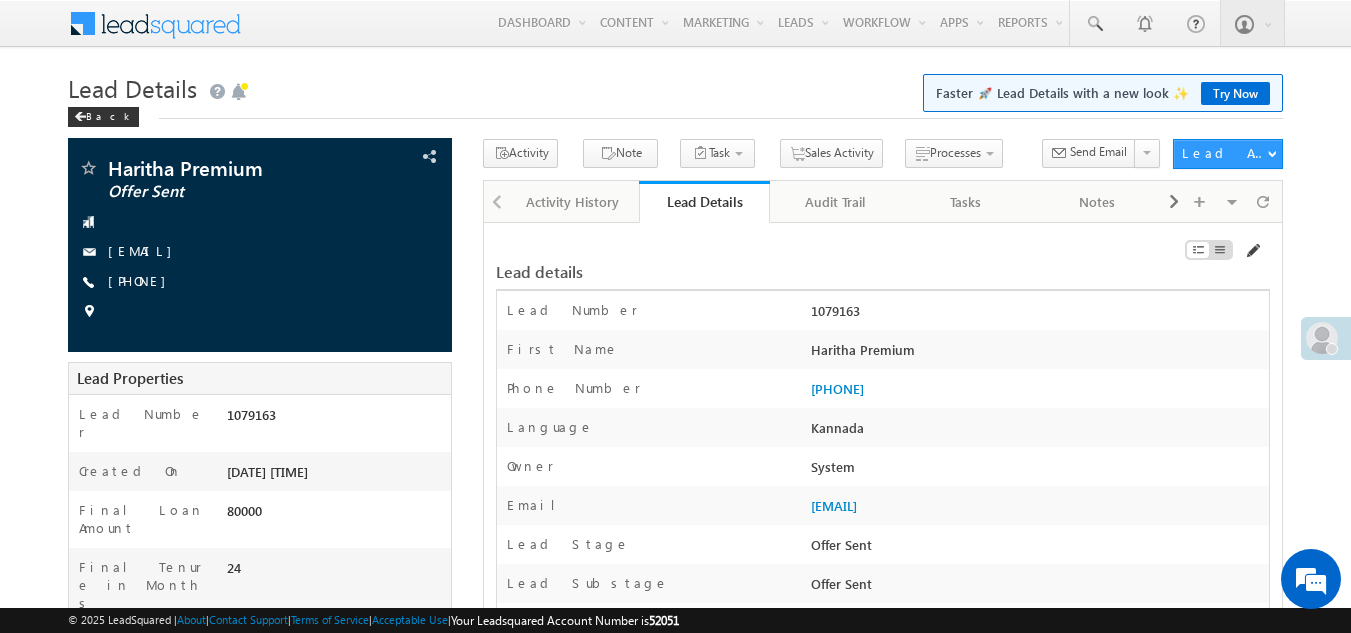 click at bounding box center (1252, 251) 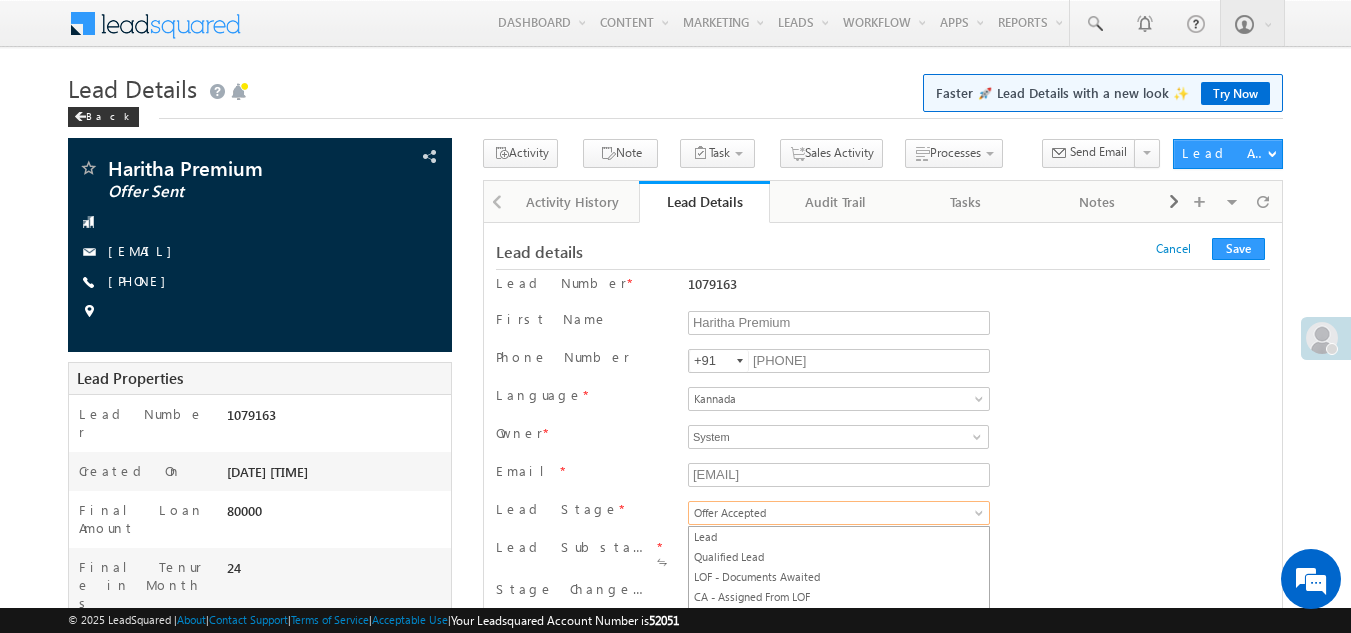 click on "Offer Accepted" at bounding box center (839, 513) 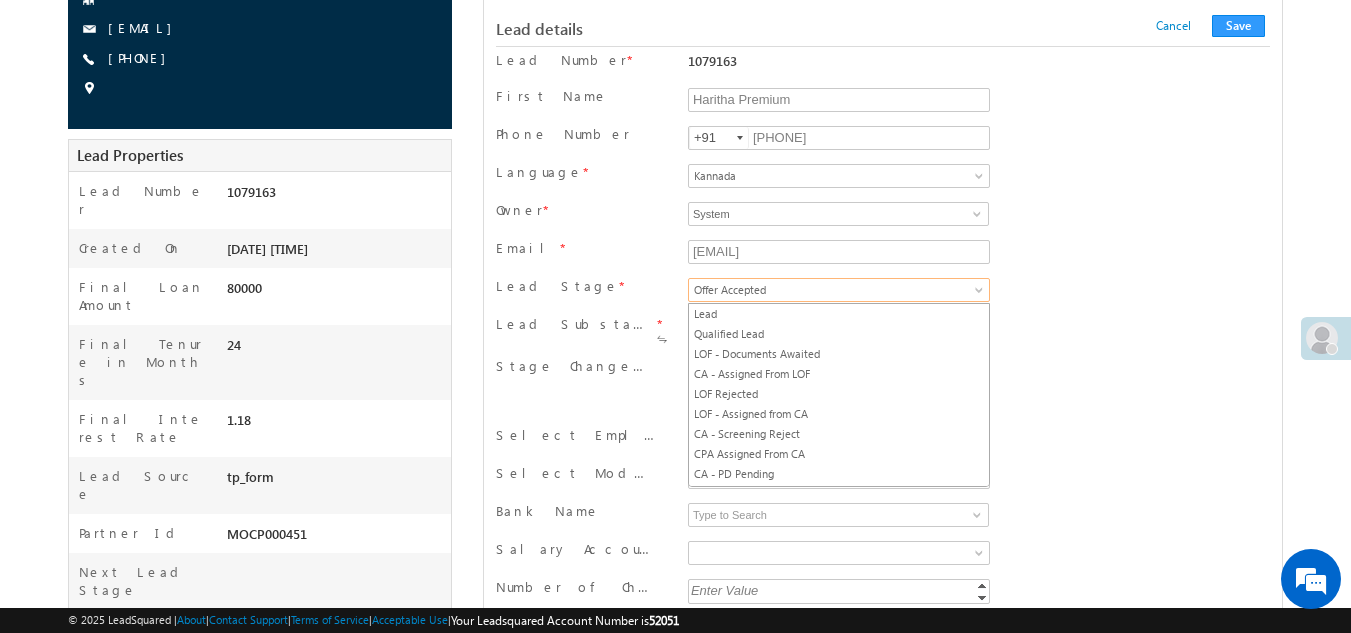 scroll, scrollTop: 340, scrollLeft: 0, axis: vertical 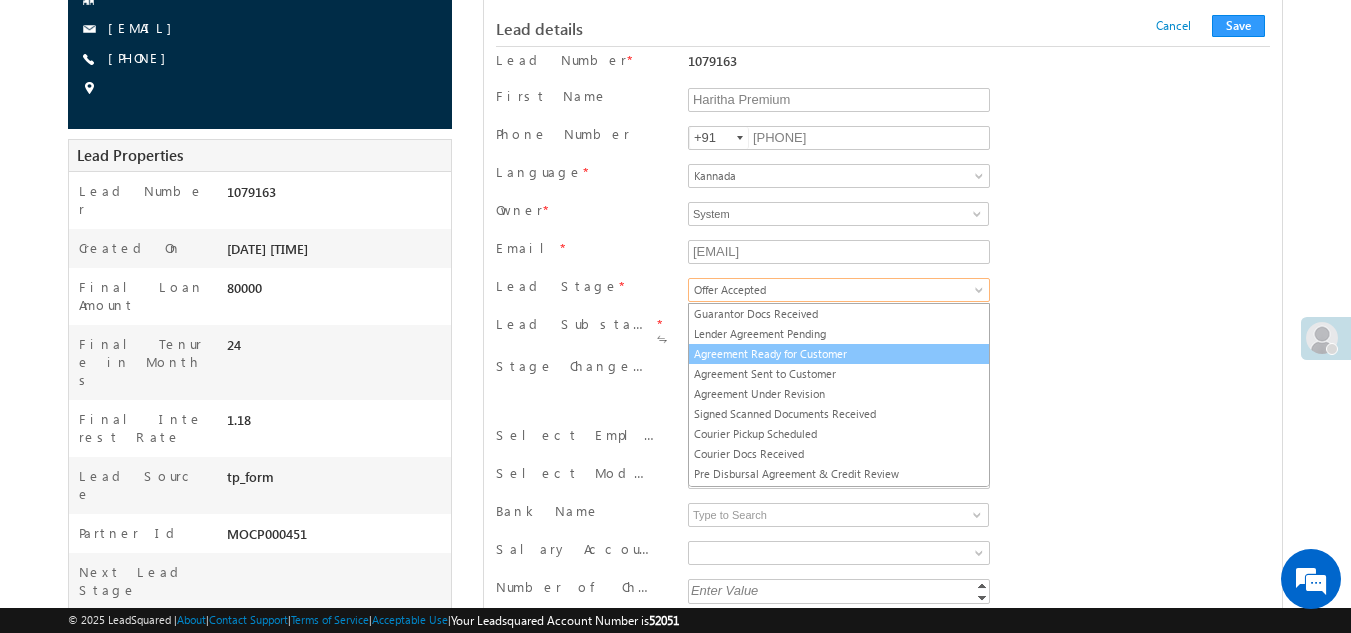 click on "Agreement Ready for Customer" at bounding box center [839, 354] 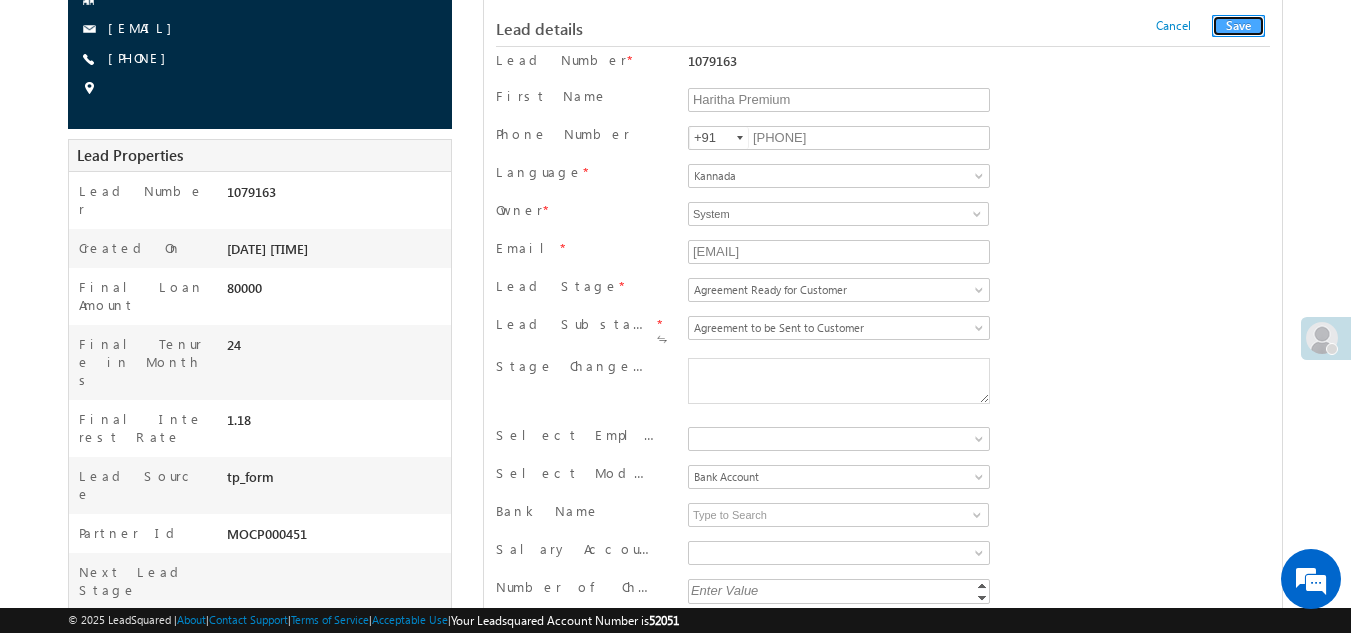 click on "Save" at bounding box center [1238, 26] 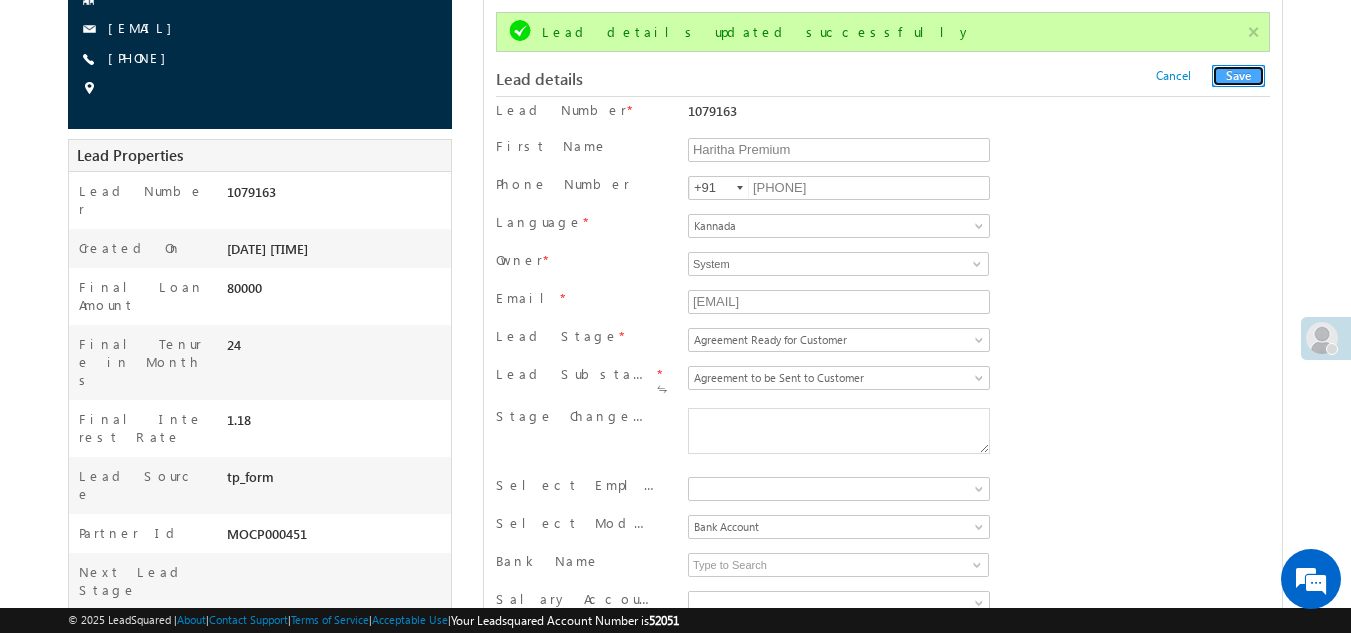 scroll, scrollTop: 0, scrollLeft: 0, axis: both 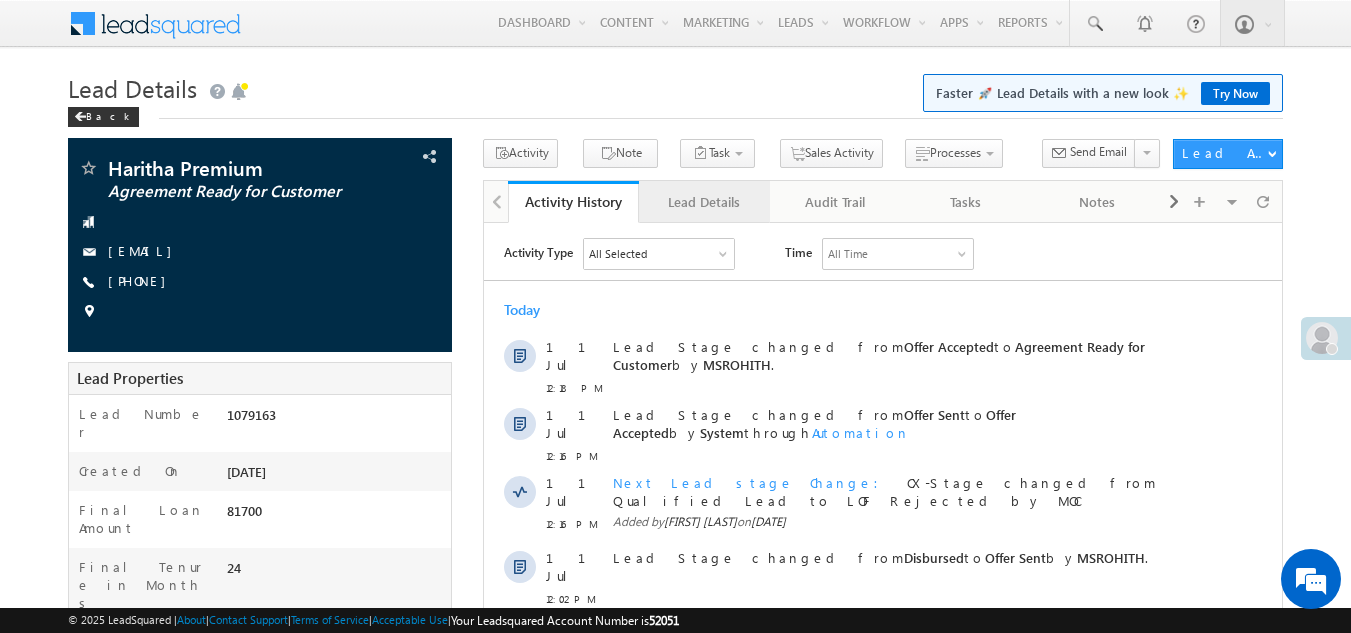 click on "Lead Details" at bounding box center [703, 202] 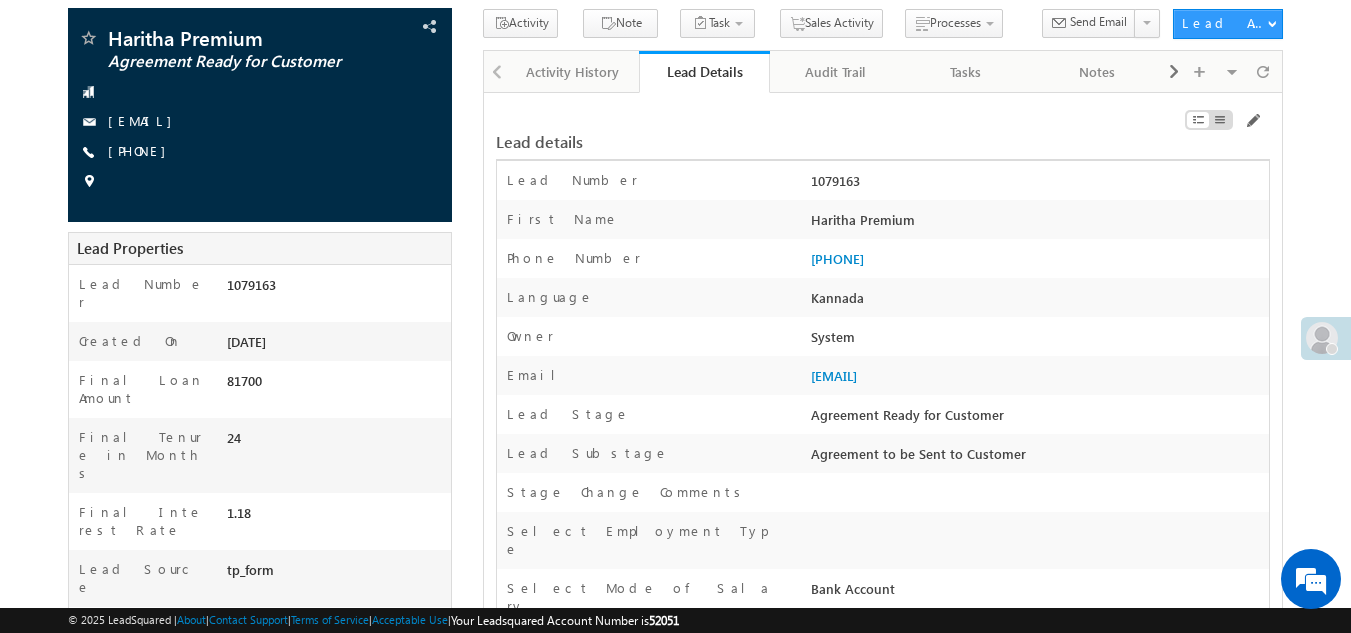 scroll, scrollTop: 0, scrollLeft: 0, axis: both 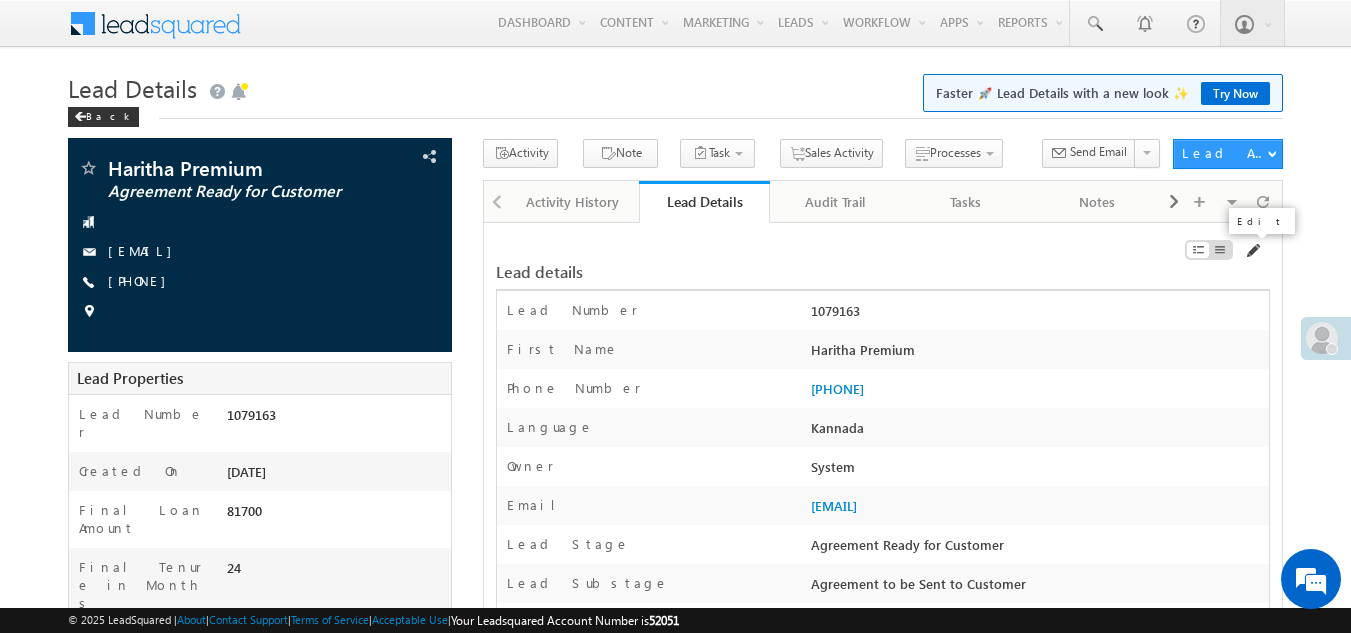click at bounding box center [1252, 251] 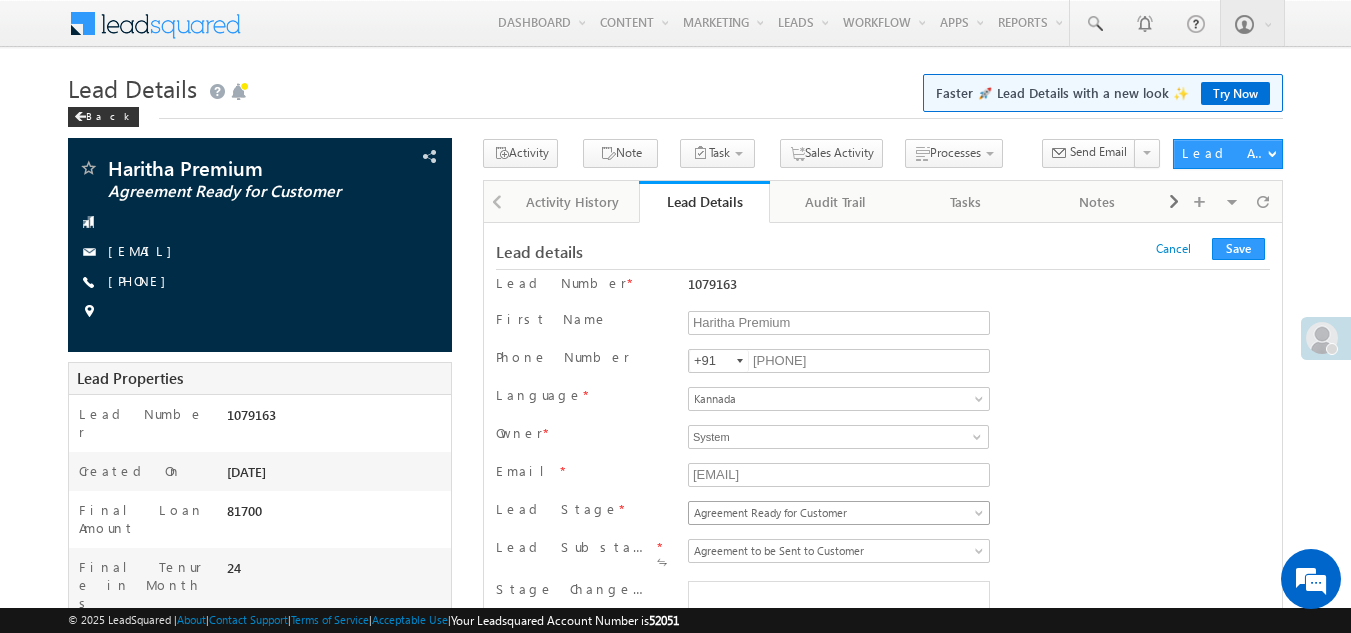 click on "Agreement Ready for Customer" at bounding box center [835, 513] 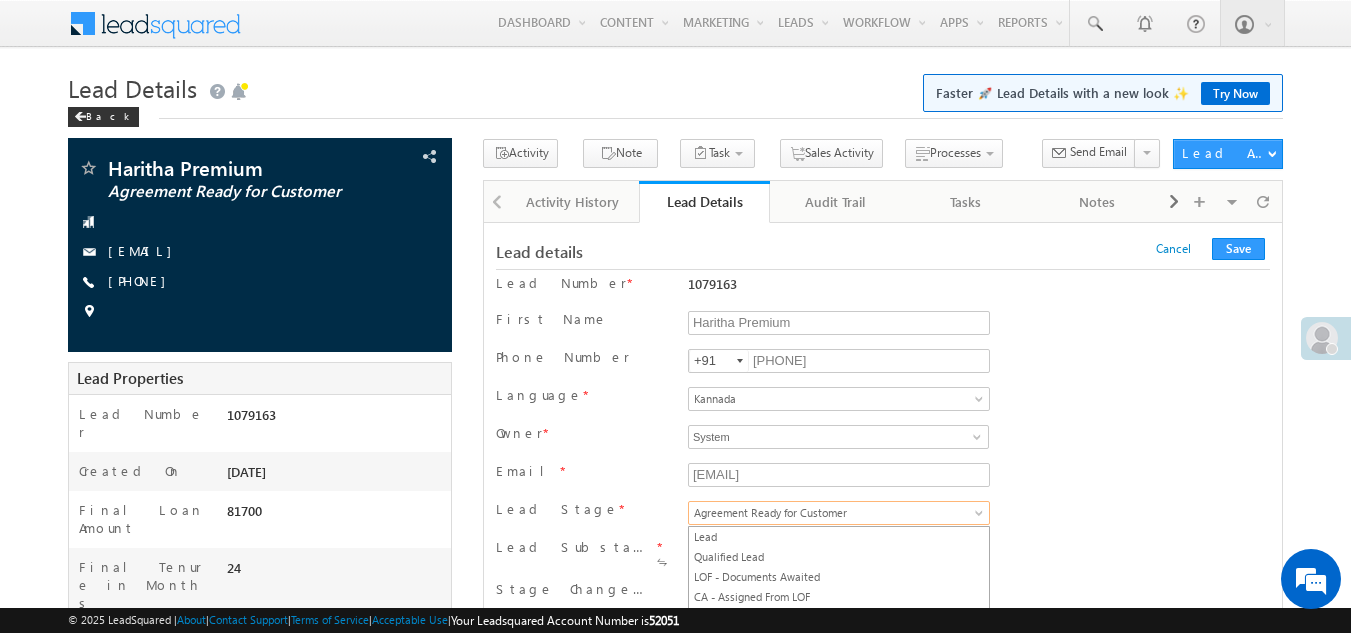 scroll, scrollTop: 107, scrollLeft: 0, axis: vertical 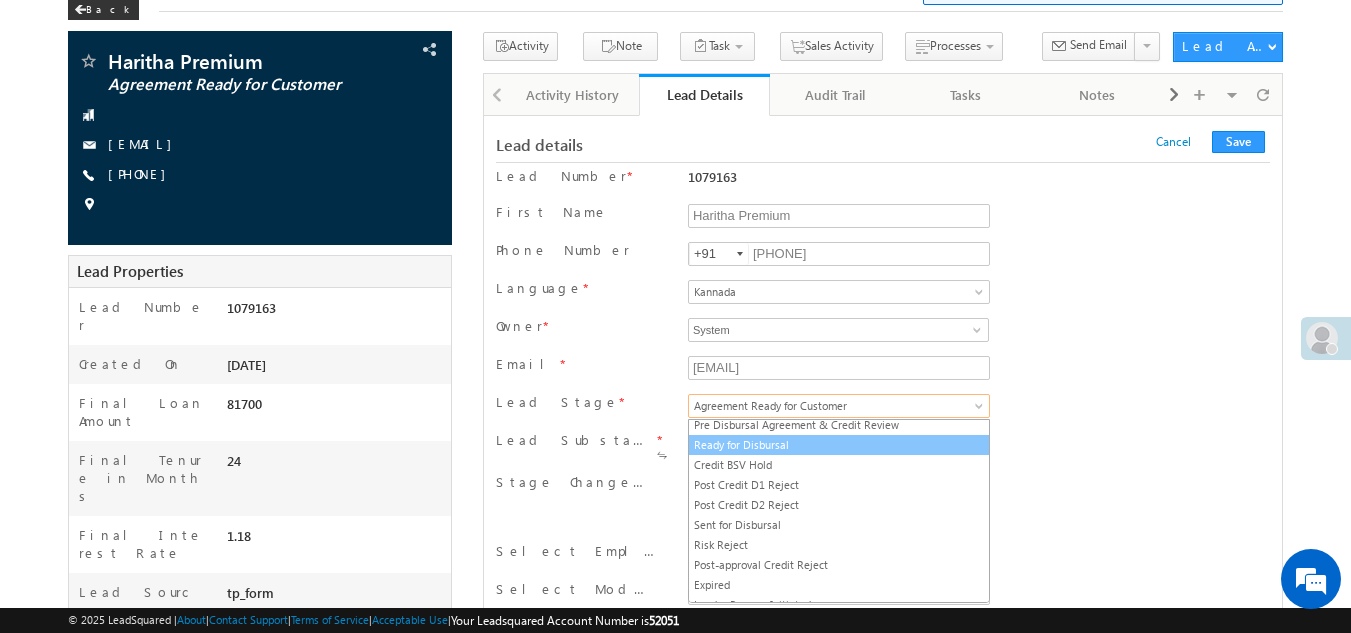 click on "Ready for Disbursal" at bounding box center (839, 445) 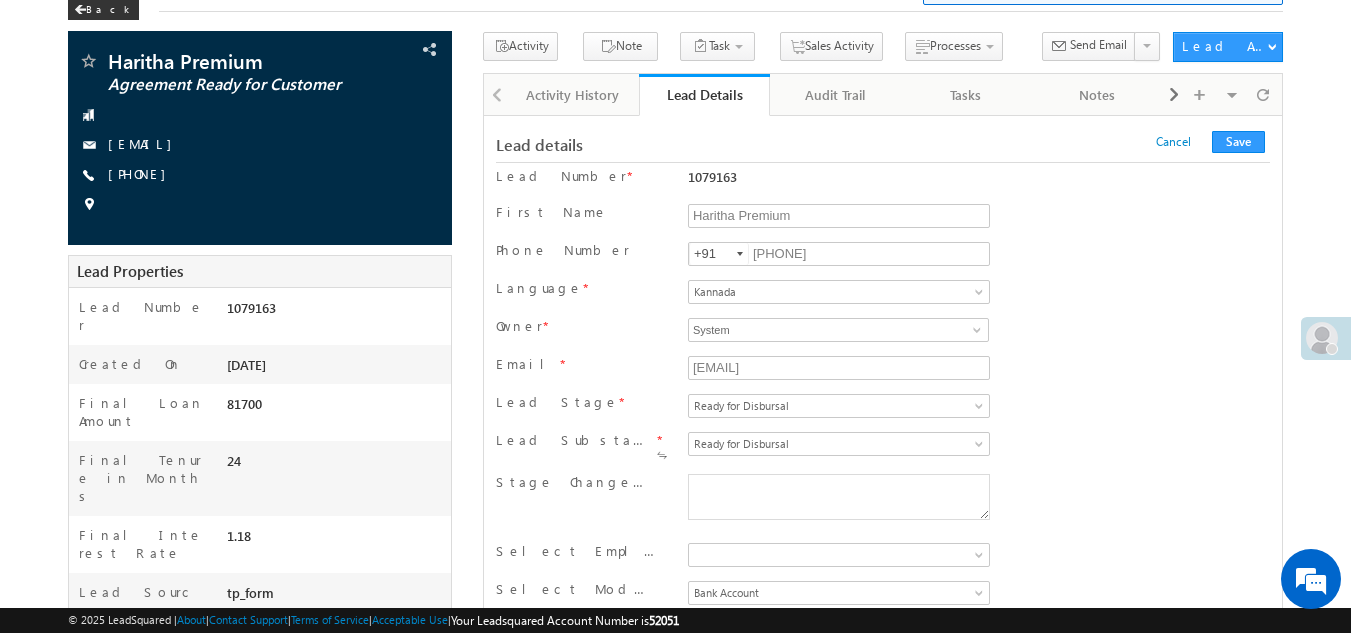 click on "Email
*
prem3@moc.com" at bounding box center (883, 370) 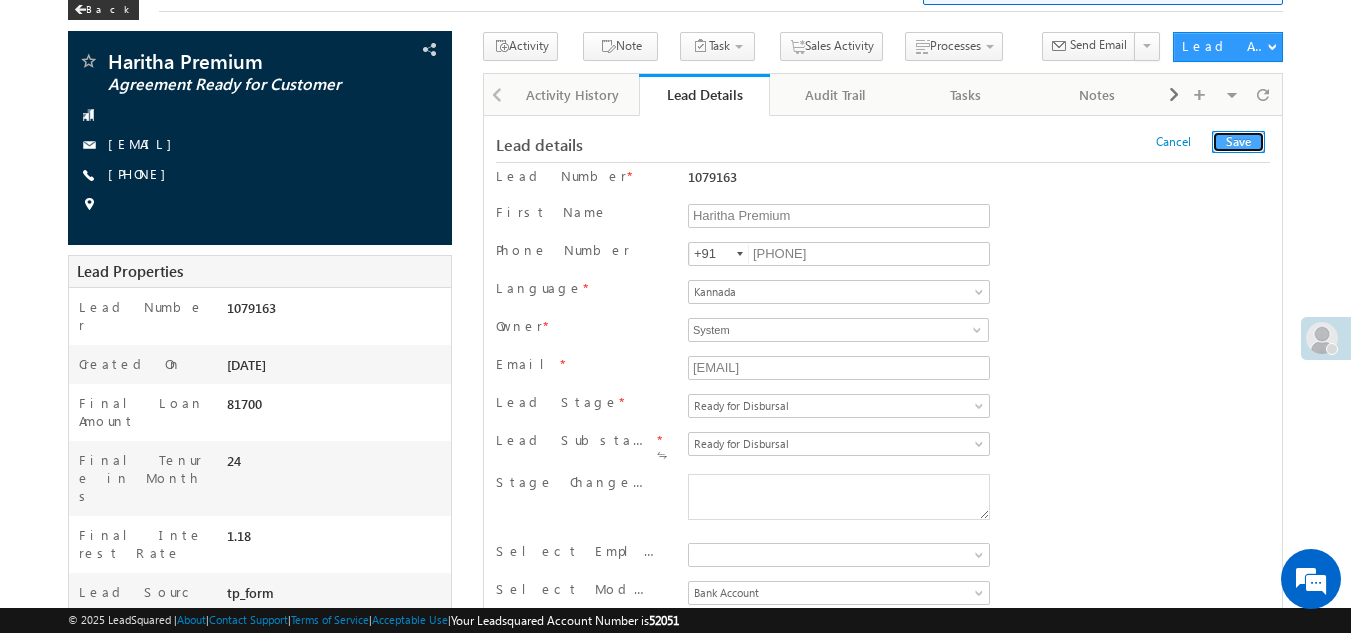 click on "Save" at bounding box center (1238, 142) 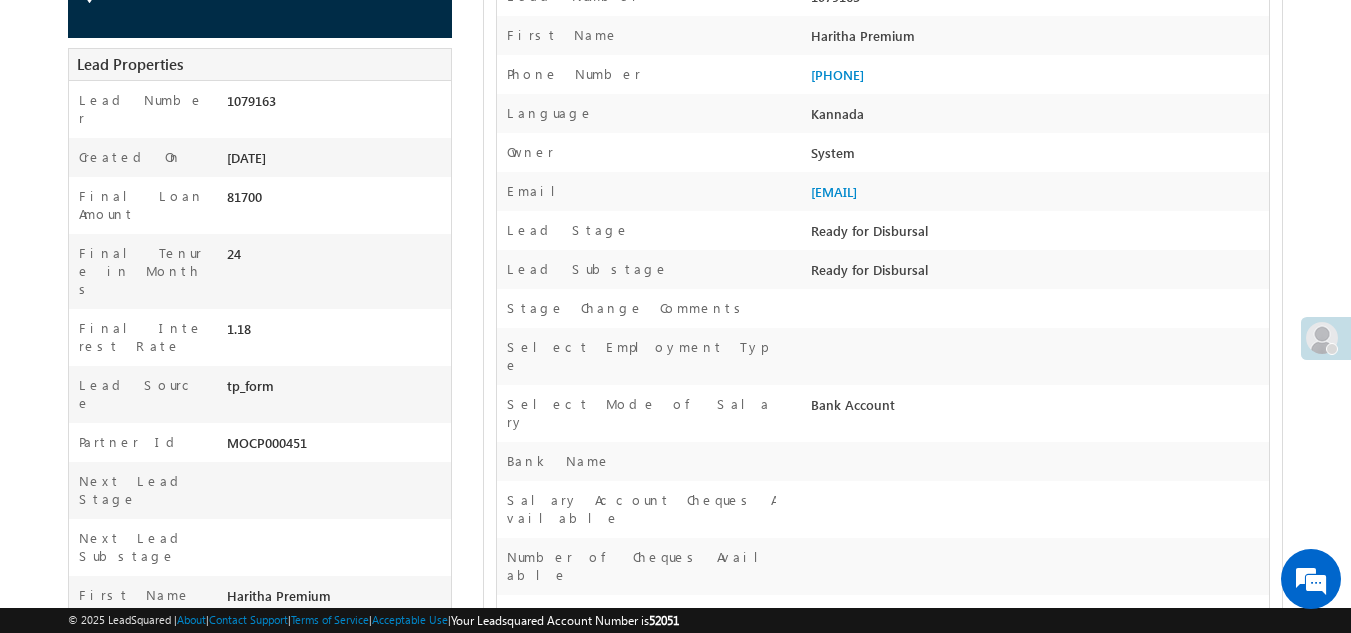 scroll, scrollTop: 0, scrollLeft: 0, axis: both 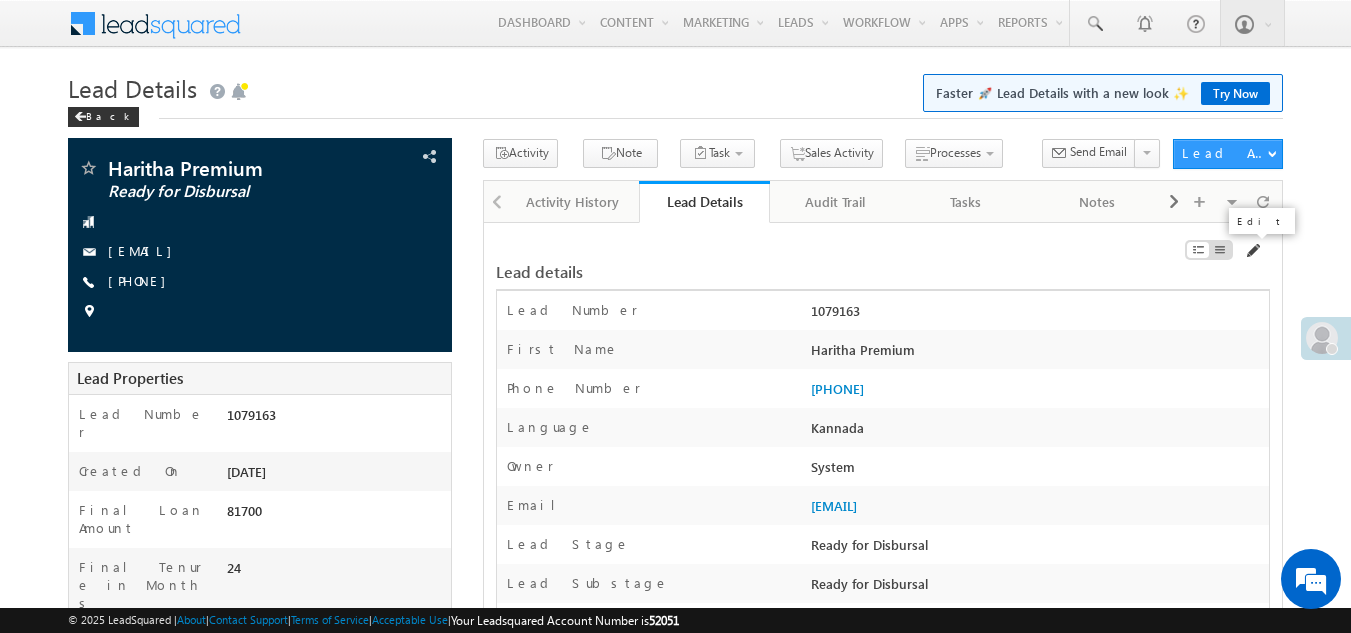click at bounding box center [1252, 251] 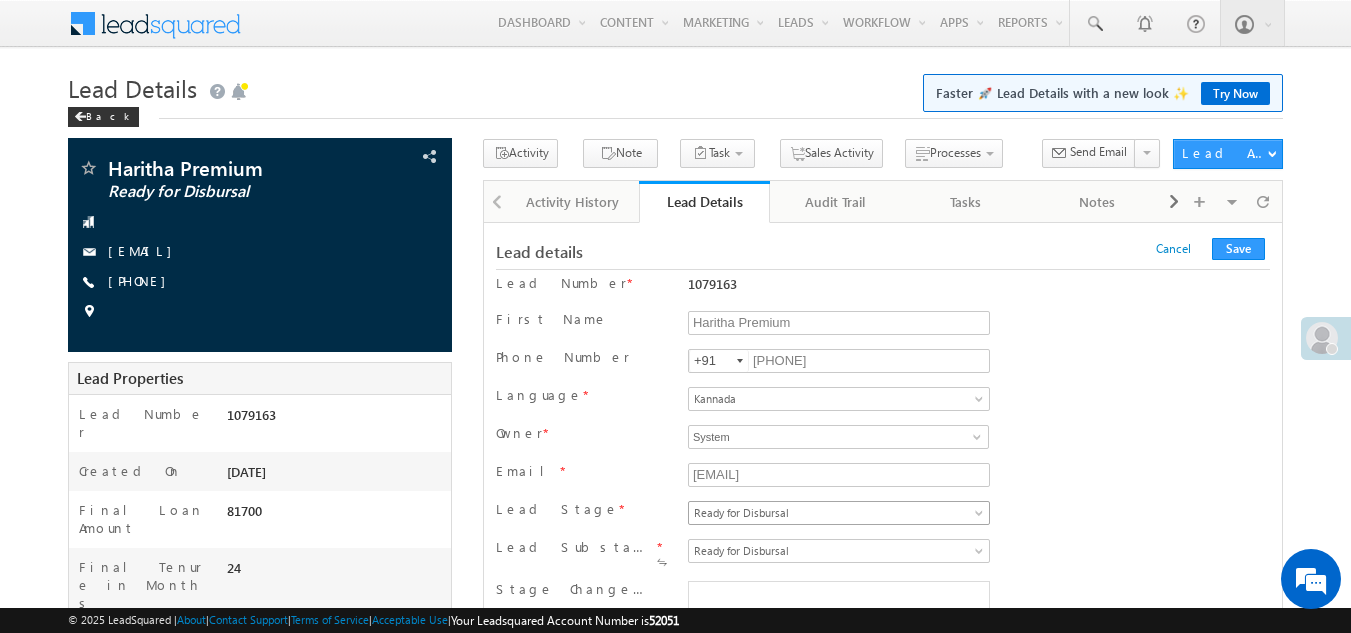 click on "Ready for Disbursal" at bounding box center [835, 513] 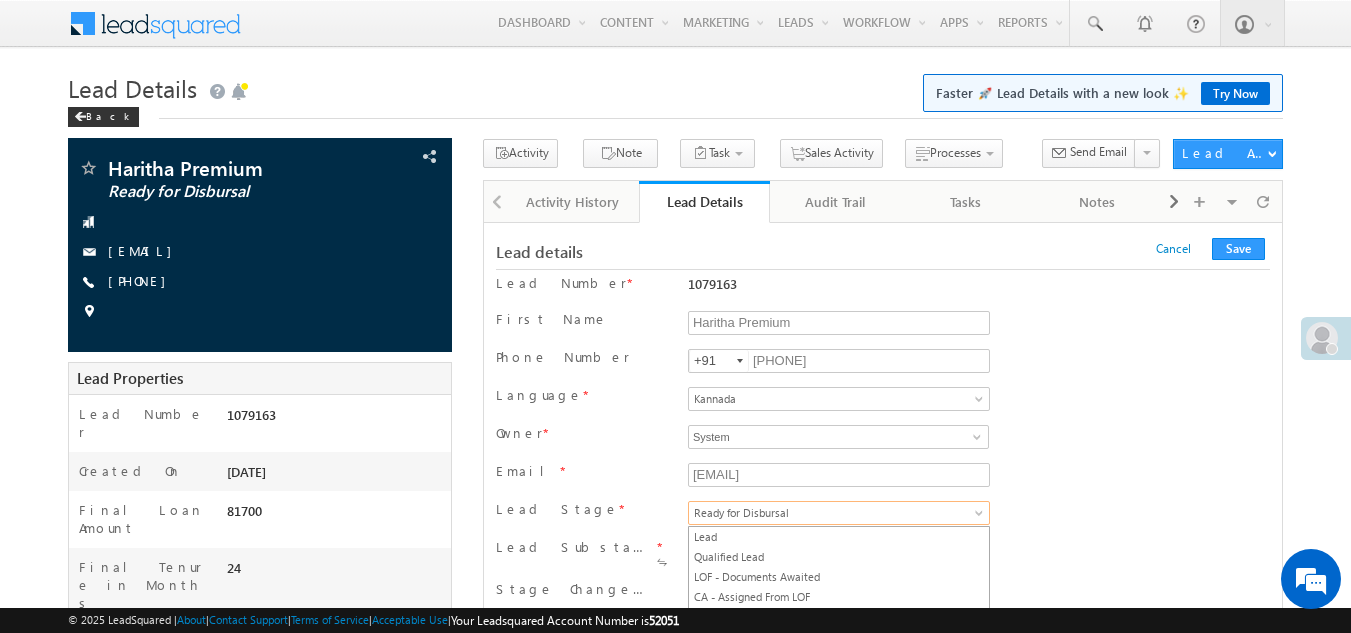 scroll, scrollTop: 187, scrollLeft: 0, axis: vertical 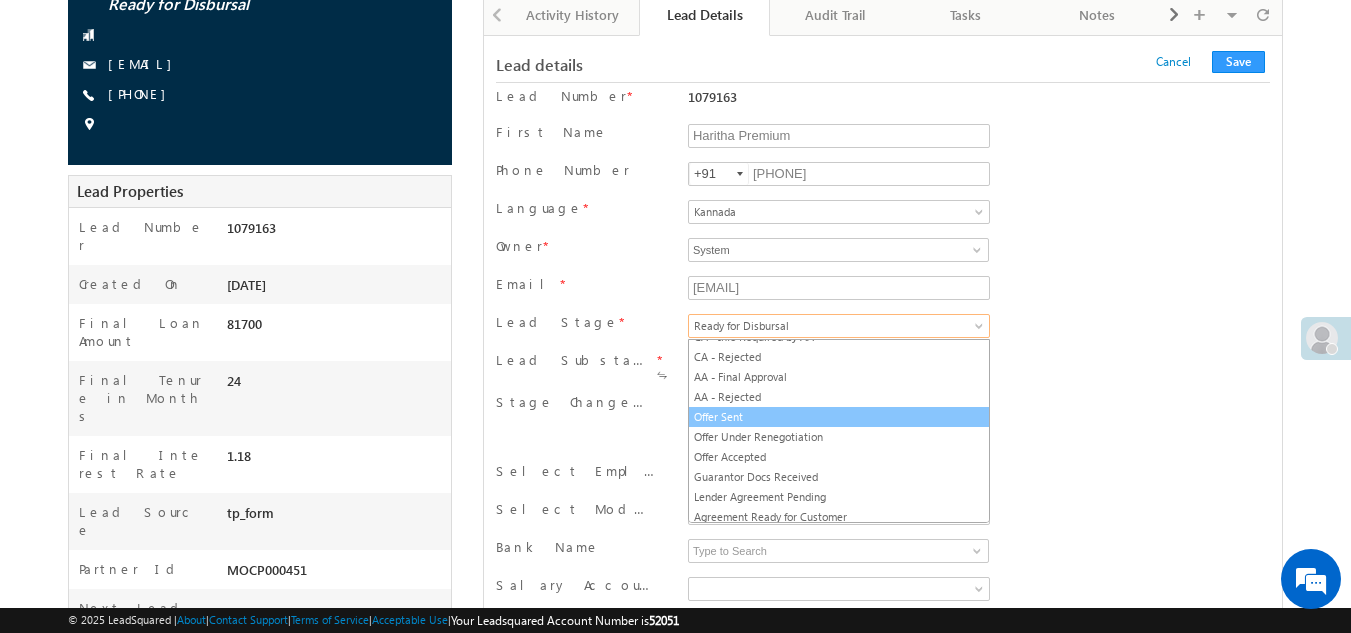 click on "Offer Sent" at bounding box center [839, 417] 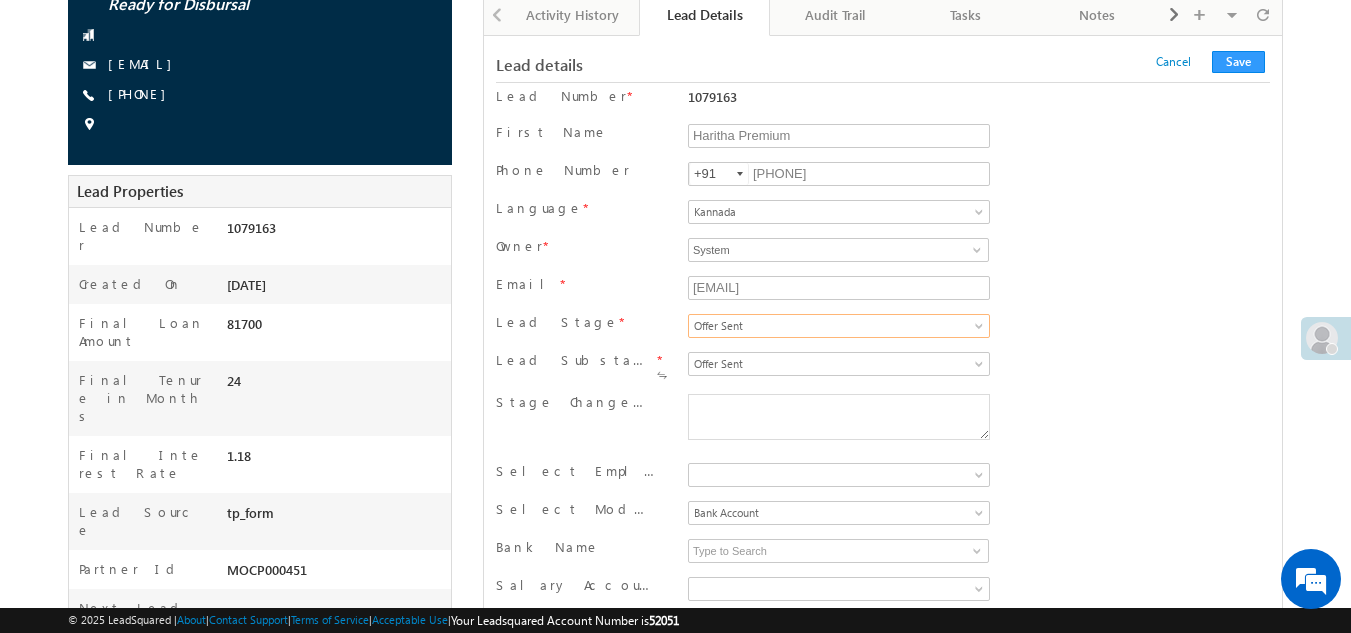 click on "Lead Stage
*
Lead Qualified Lead LOF - Documents Awaited CA - Assigned From LOF LOF Rejected LOF - Assigned from CA CA - Screening Reject CPA Assigned From CA CA - PD Pending AA - Send for final approval CA - Info Required by AA CA - Rejected AA - Final Approval AA - Rejected Offer Sent Offer Under Renegotiation Offer Accepted Guarantor Docs Received Lender Agreement Pending Agreement Ready for Customer Agreement Sent to Customer Agreement Under Revision Signed Scanned Documents Received Courier Pickup Scheduled Courier Docs Received Pre Disbursal Agreement & Credit Review Ready for Disbursal Credit BSV Hold Post Credit D1 Reject Post Credit D2 Reject Sent for Disbursal Risk Reject Post-approval Credit Reject Expired Lender Process Initiated Lender Process Completed Revised Agreement Cases Lender Unavailable via Automation D3 rejection lender assigned - link unavailable" at bounding box center (883, 328) 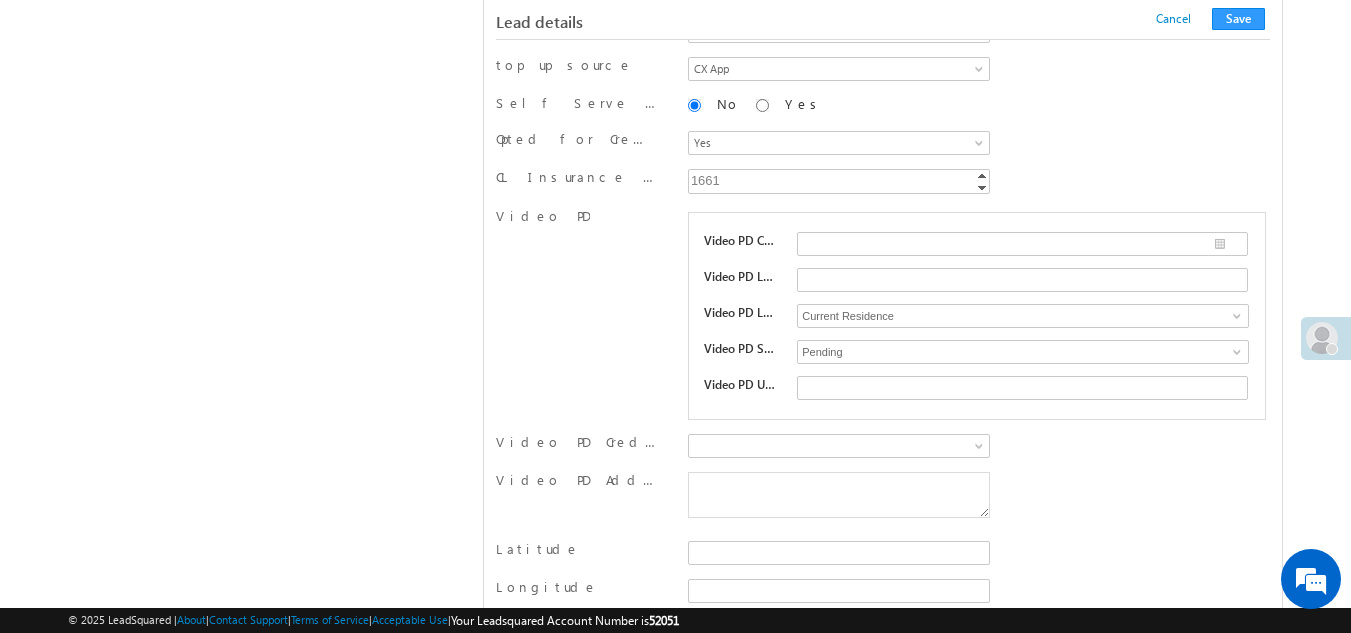 scroll, scrollTop: 3686, scrollLeft: 0, axis: vertical 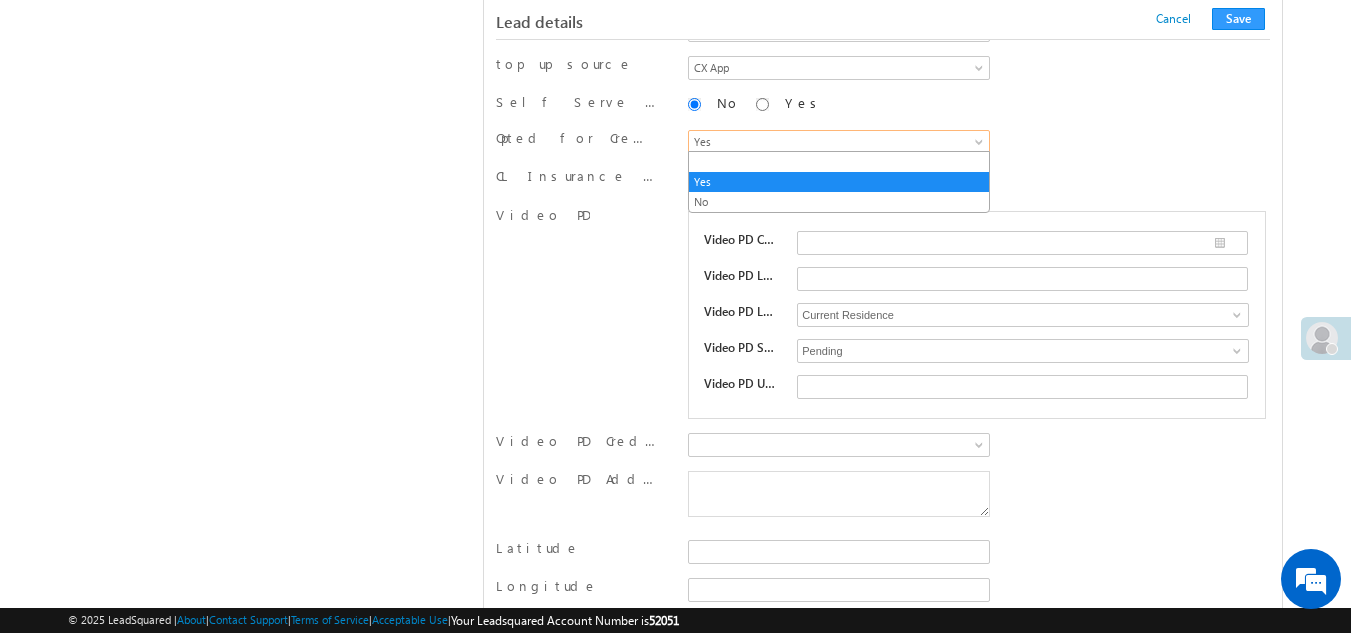 click on "Yes" at bounding box center [835, 142] 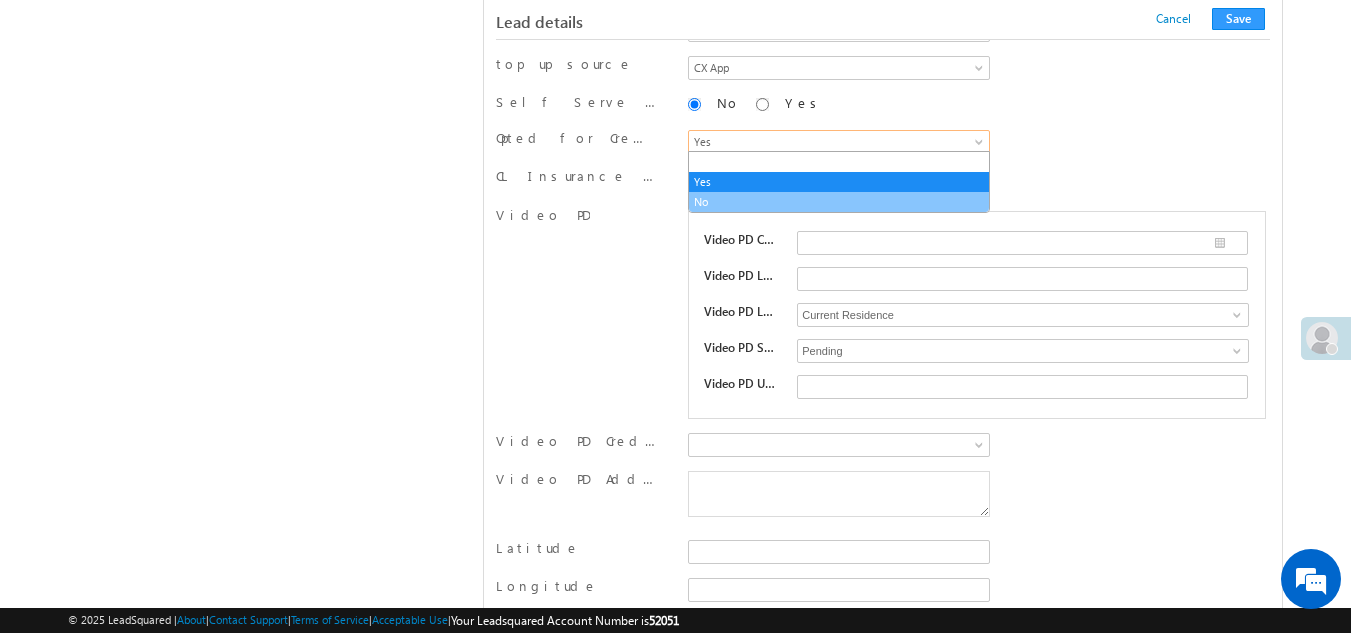 click on "No" at bounding box center (839, 202) 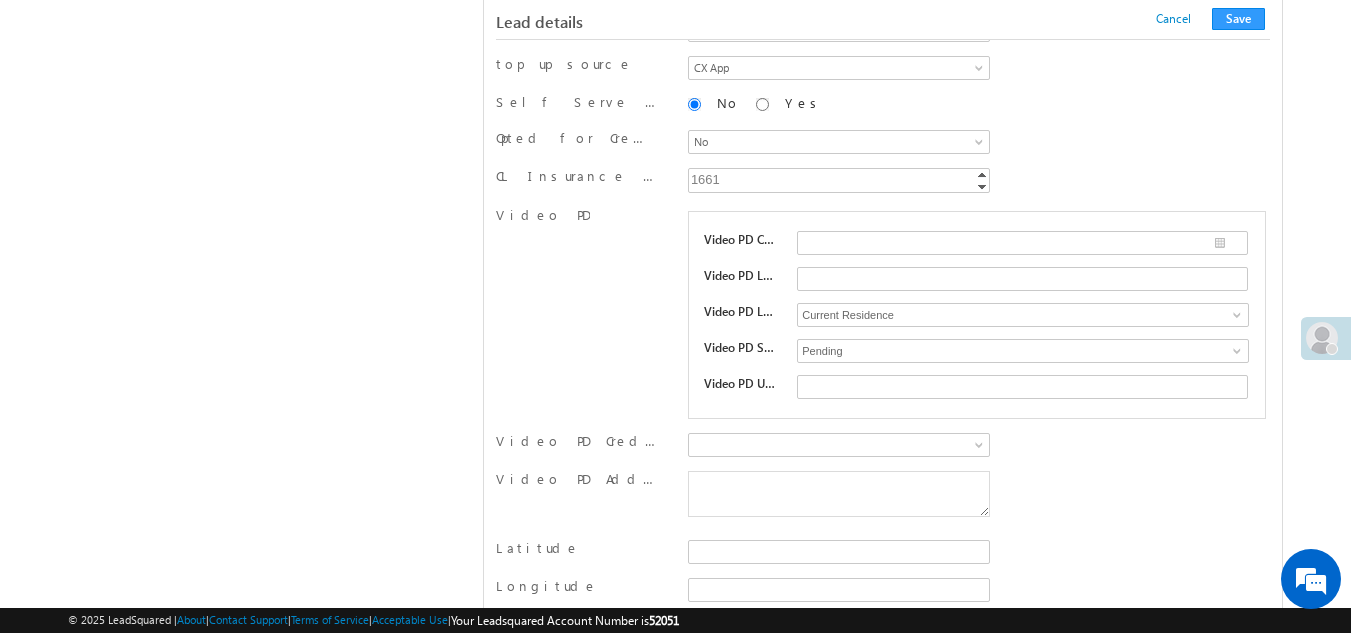 click on "CL Insurance Amount with GST
1661 1661 Increment Decrement" at bounding box center [883, 182] 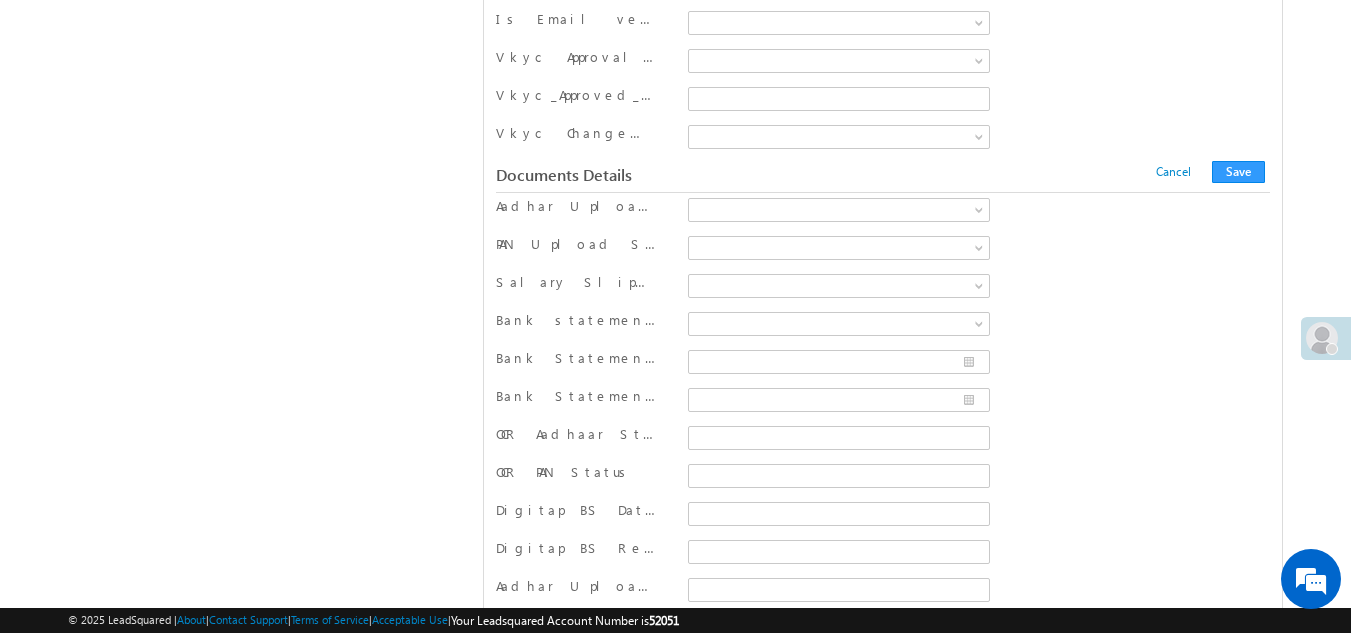 scroll, scrollTop: 5269, scrollLeft: 0, axis: vertical 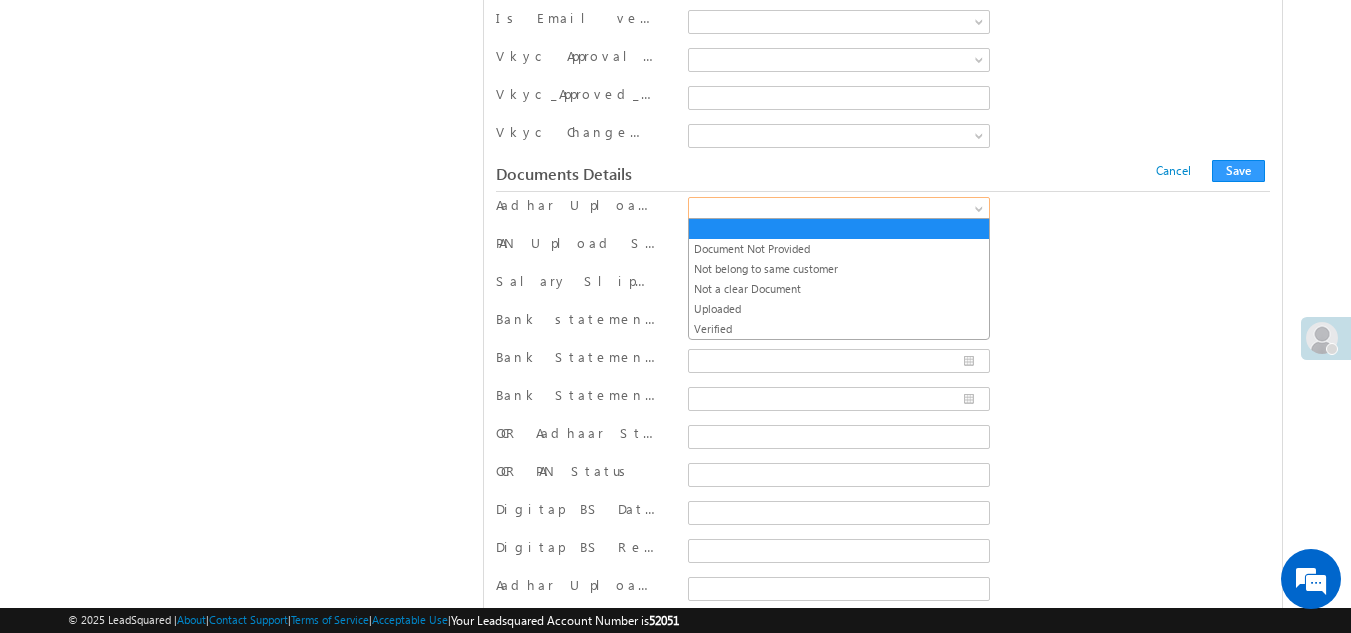 click at bounding box center [835, 209] 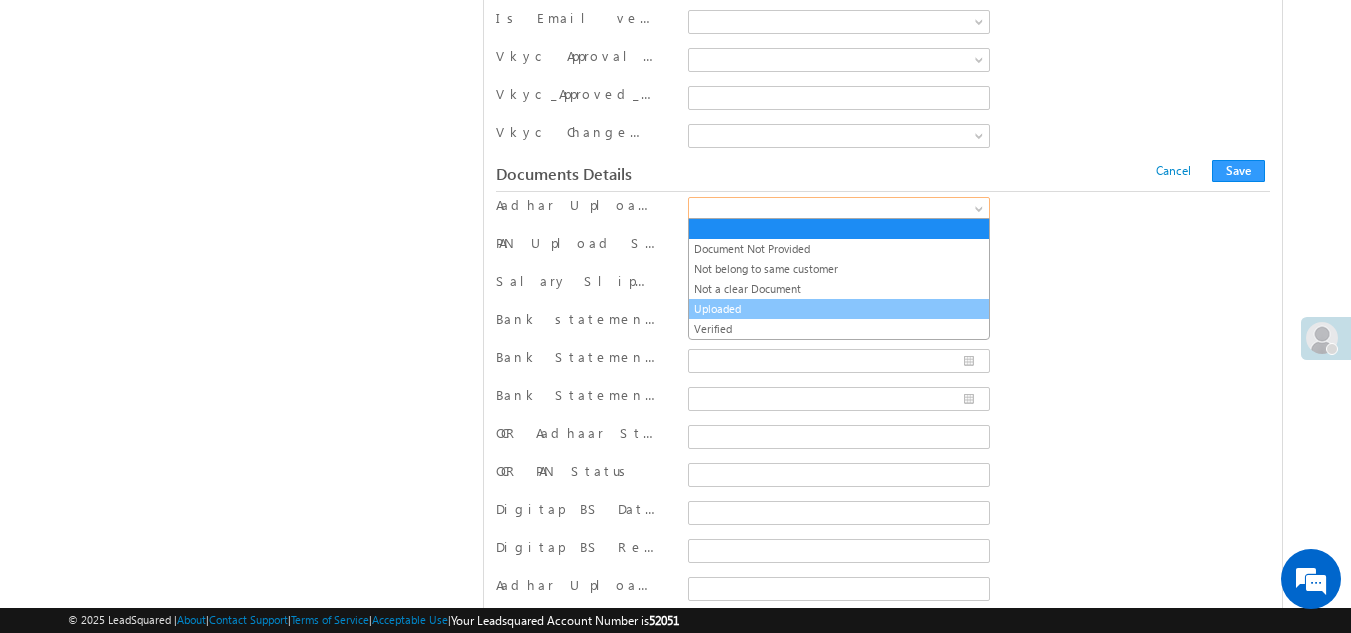 click on "Uploaded" at bounding box center (839, 309) 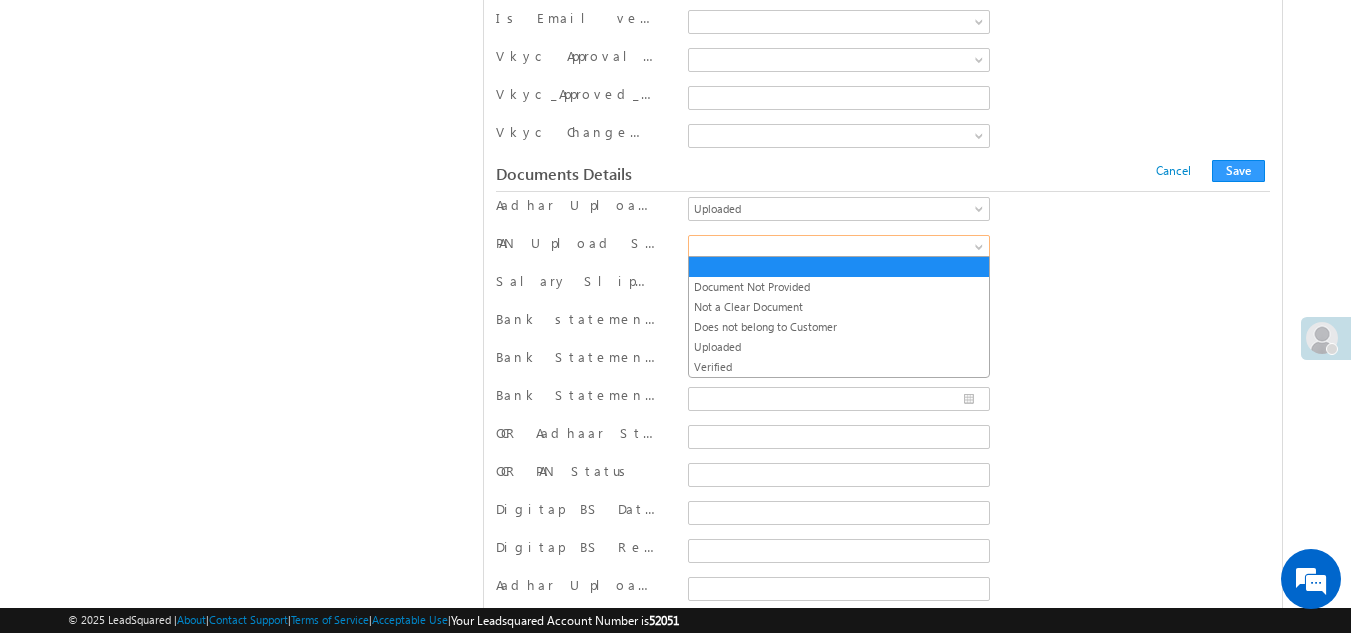 click at bounding box center [835, 247] 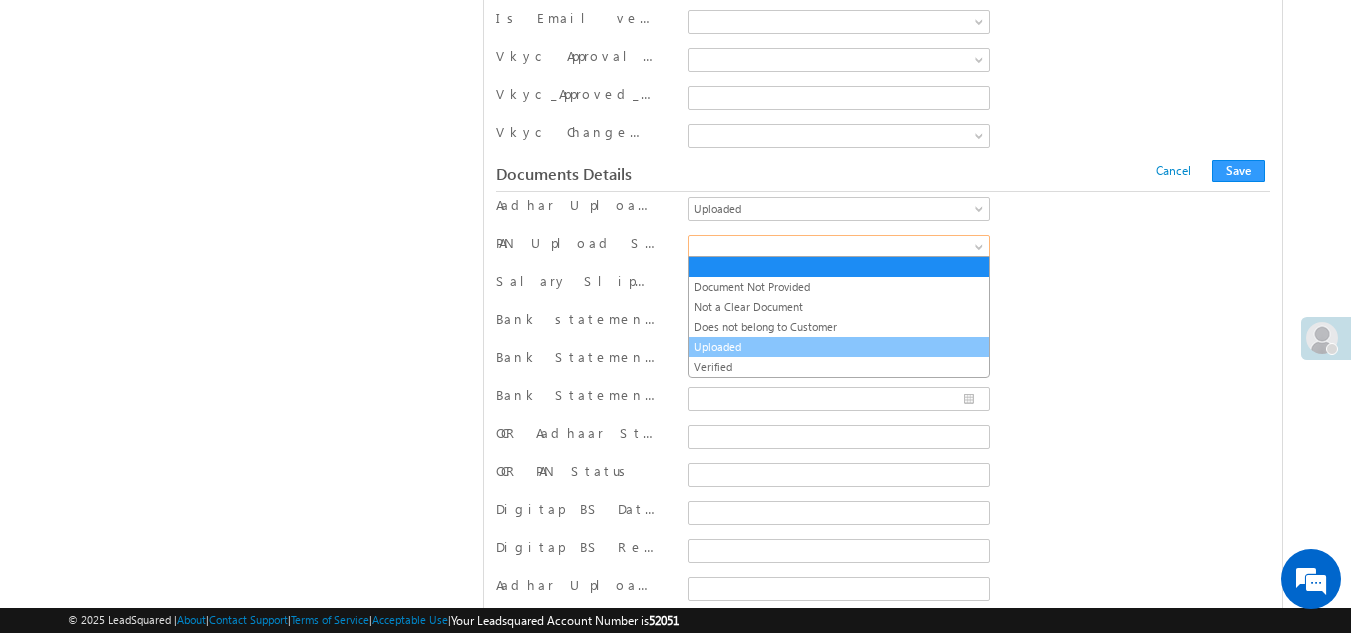 click on "Uploaded" at bounding box center [839, 347] 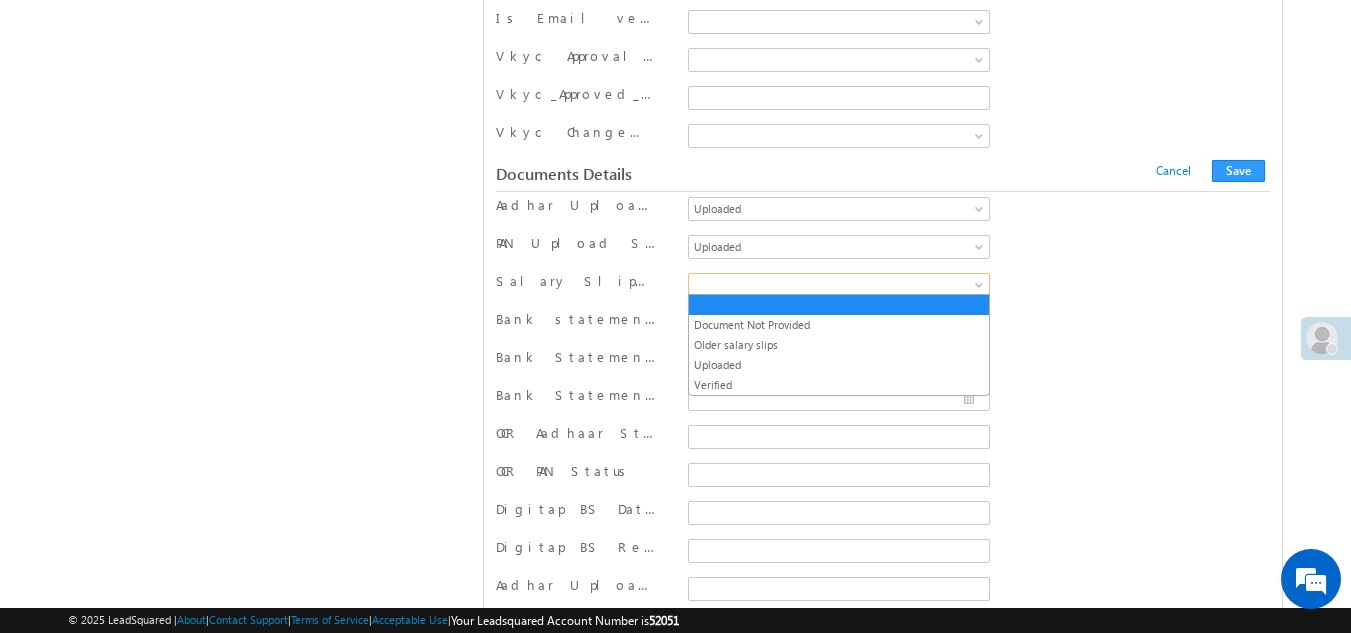 click at bounding box center [835, 285] 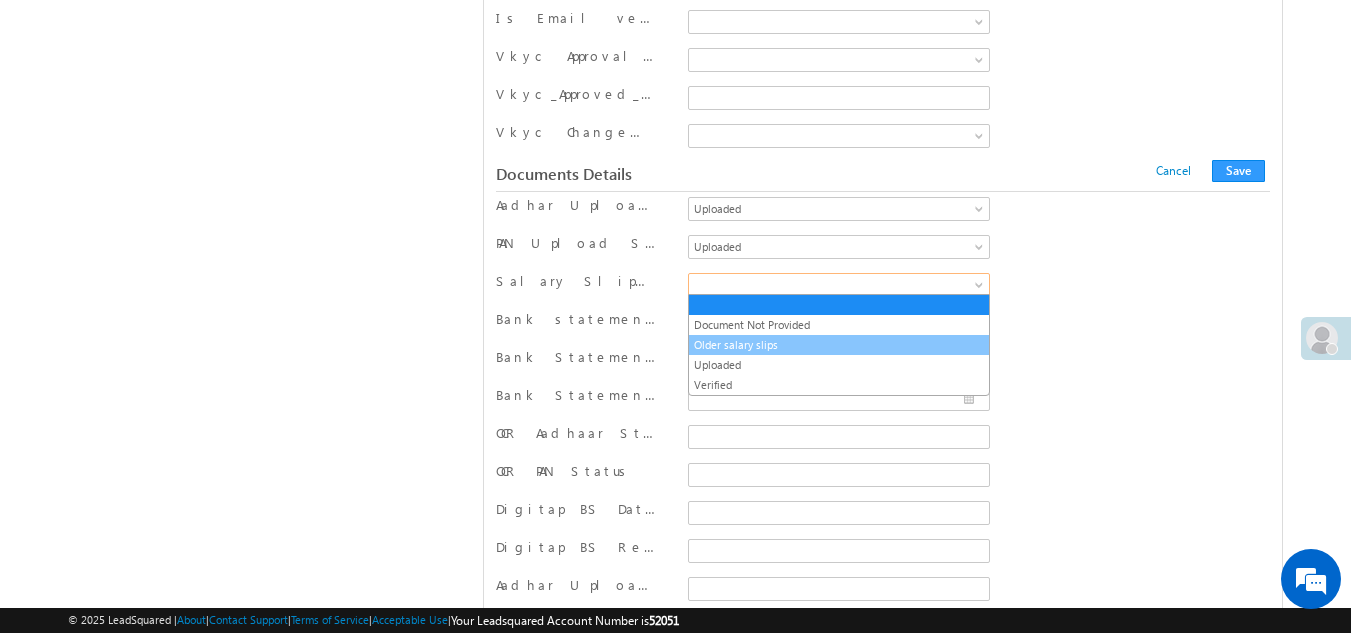 click on "Older salary slips" at bounding box center (839, 345) 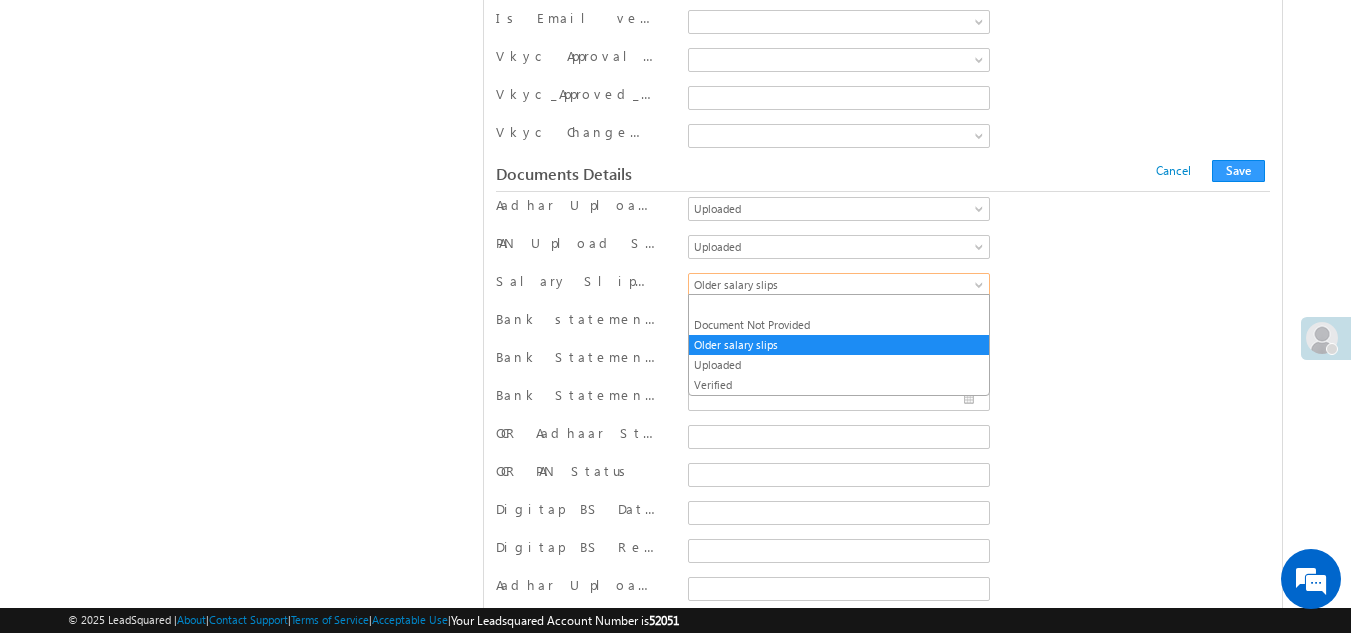 click on "Older salary slips" at bounding box center (835, 285) 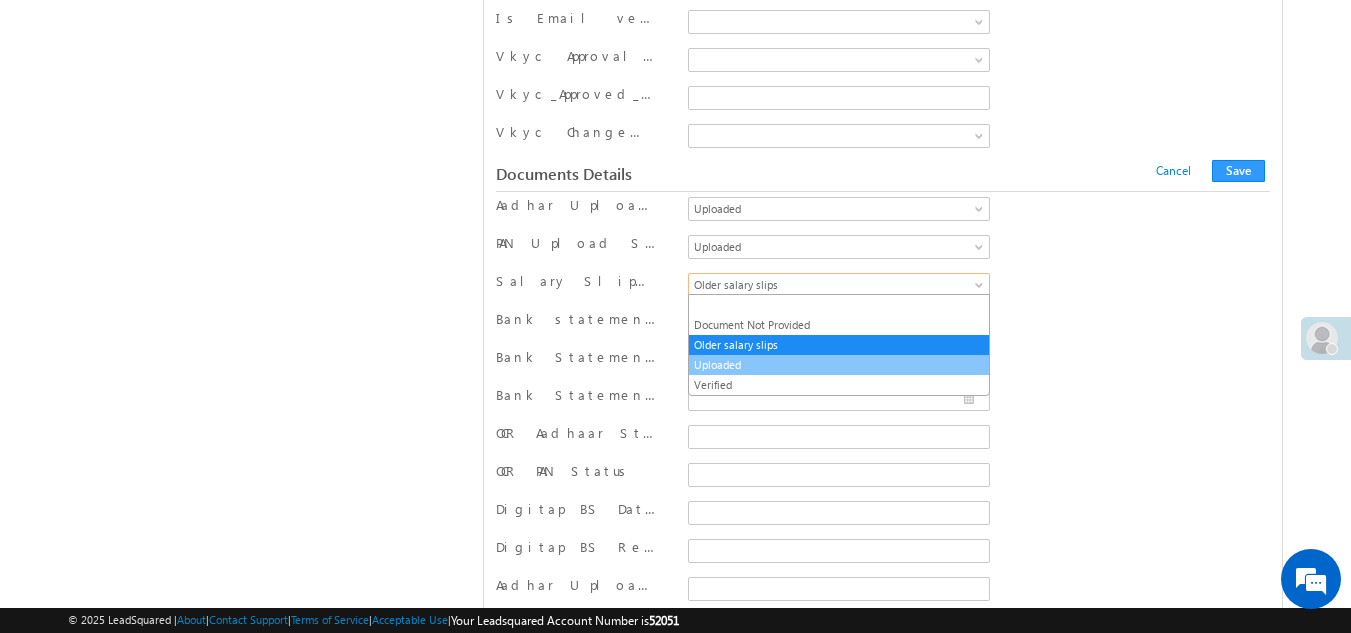 click on "Uploaded" at bounding box center [839, 365] 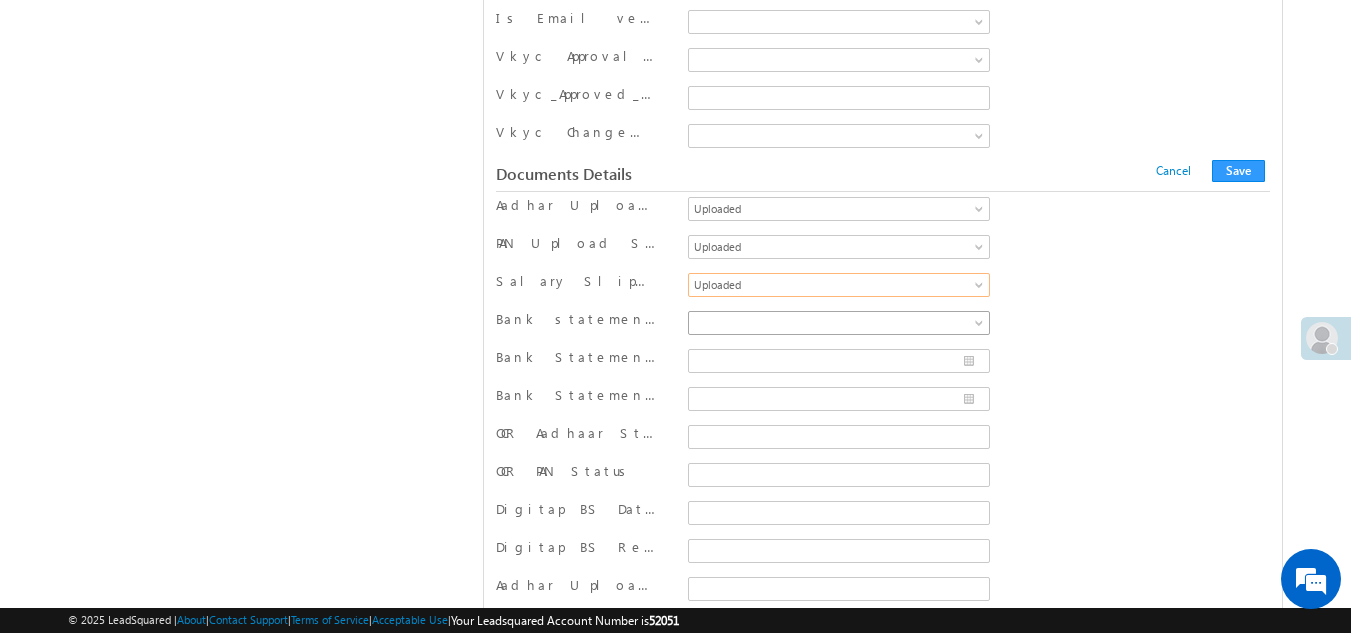 click at bounding box center (835, 323) 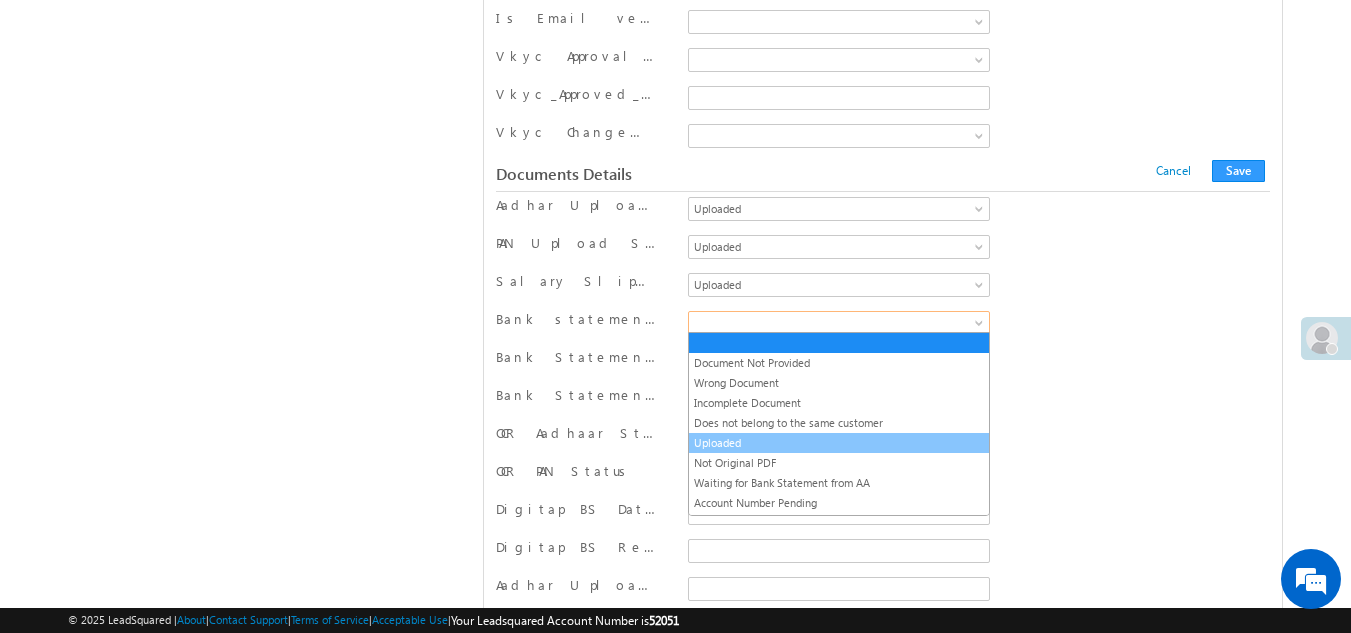 click on "Uploaded" at bounding box center (839, 443) 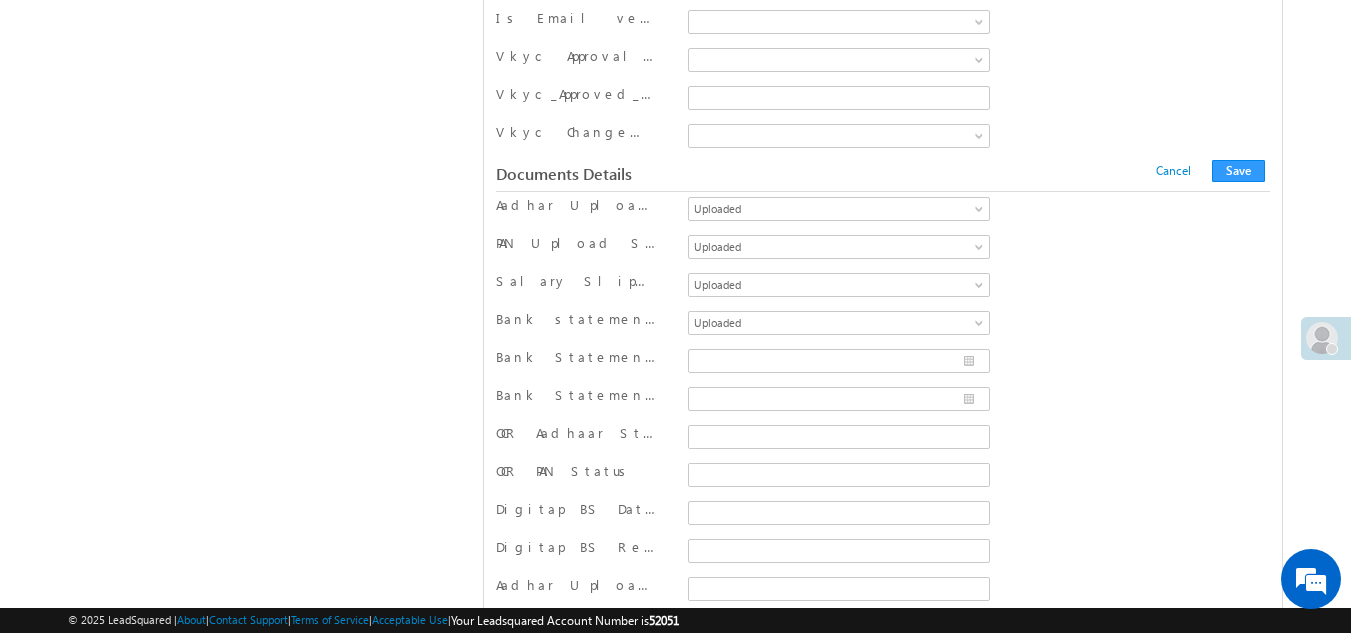 click on "Bank Statement from" at bounding box center (883, 363) 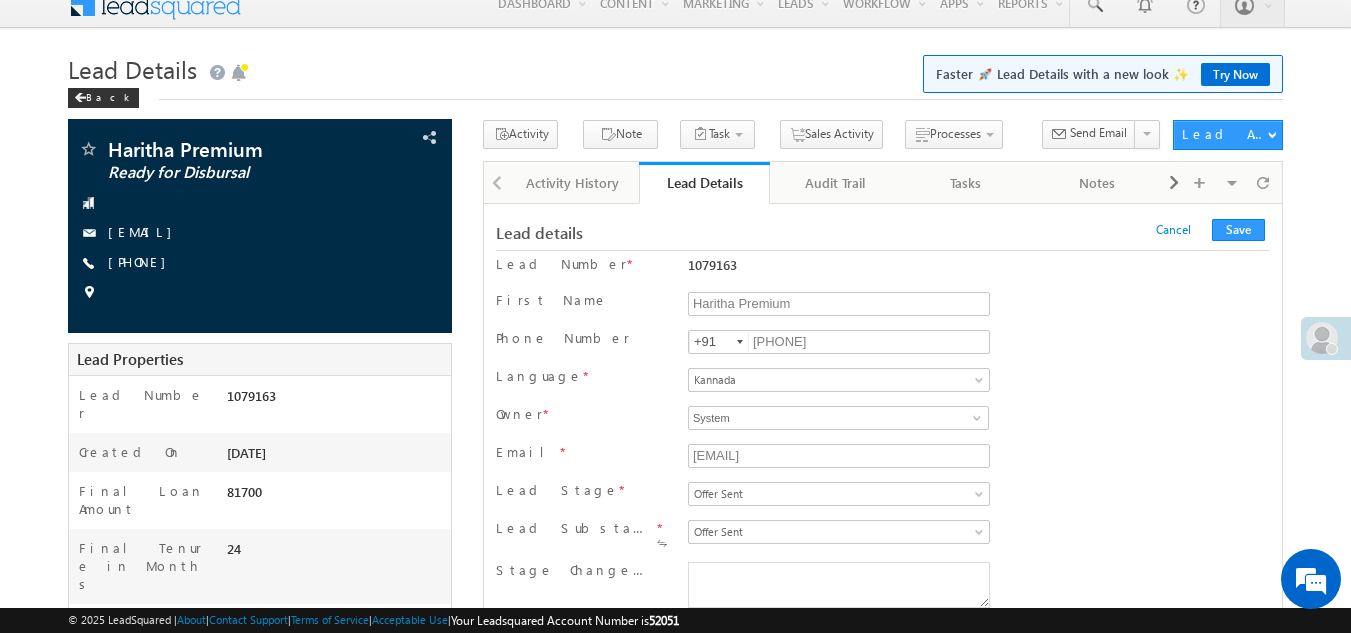 scroll, scrollTop: 20, scrollLeft: 0, axis: vertical 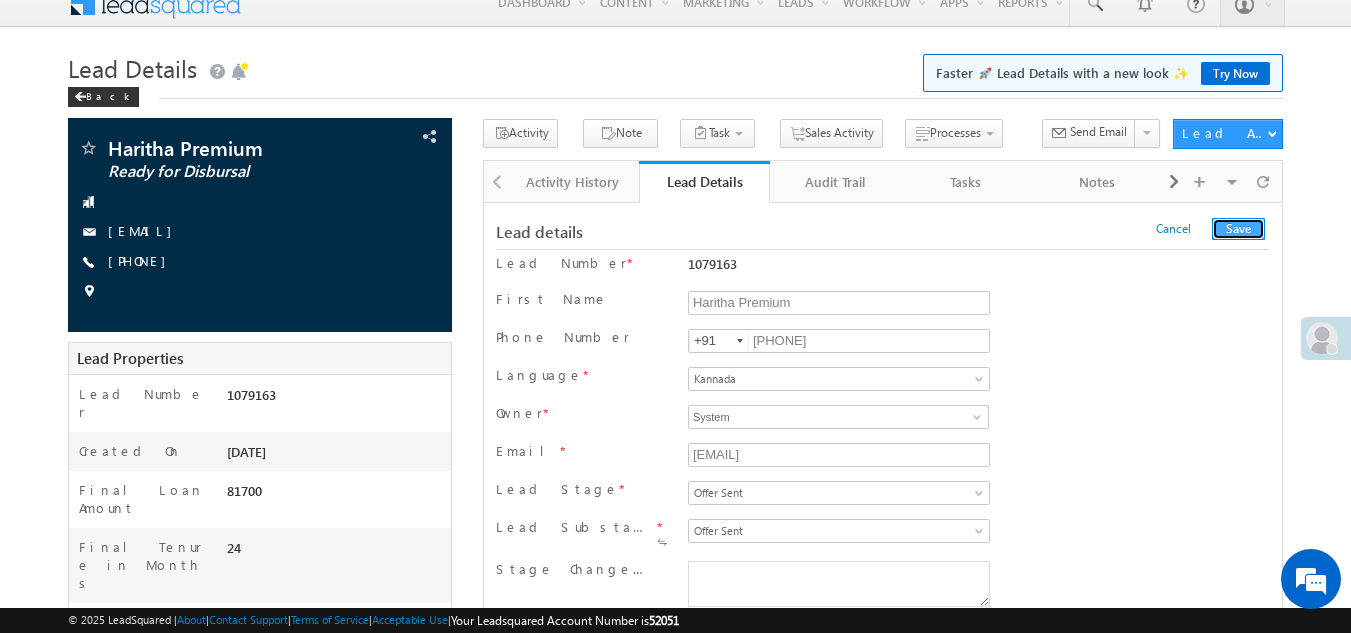 click on "Save" at bounding box center [1238, 229] 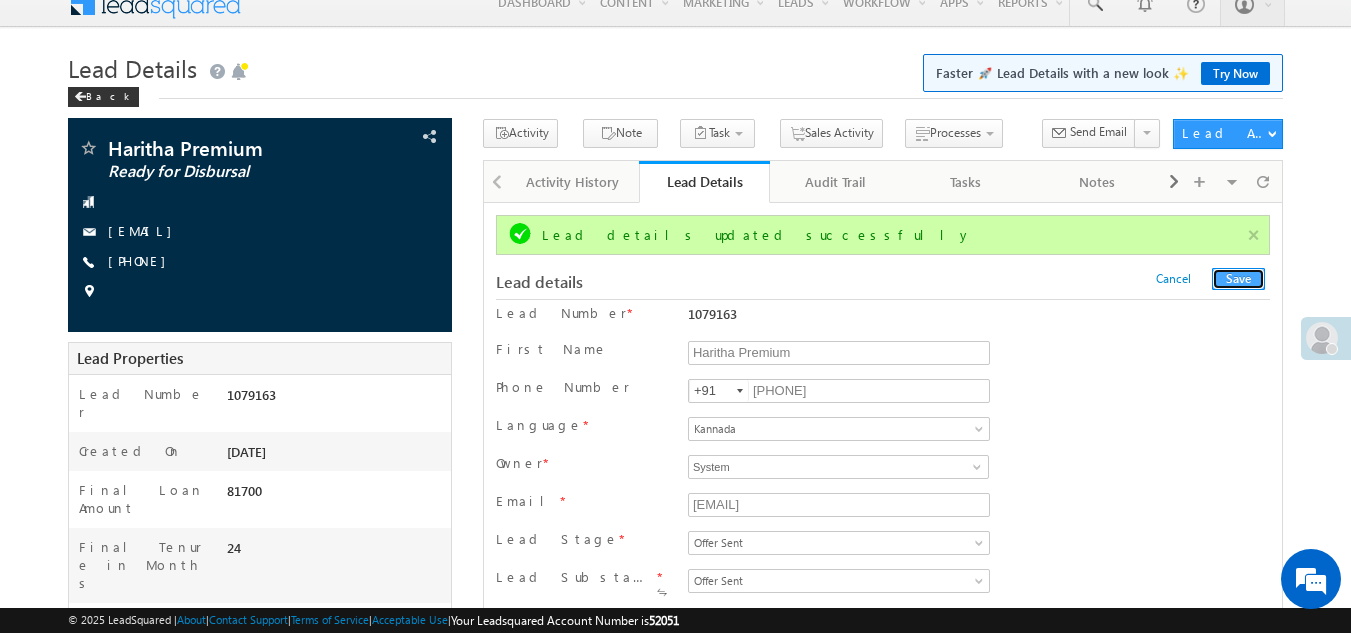 scroll, scrollTop: 0, scrollLeft: 0, axis: both 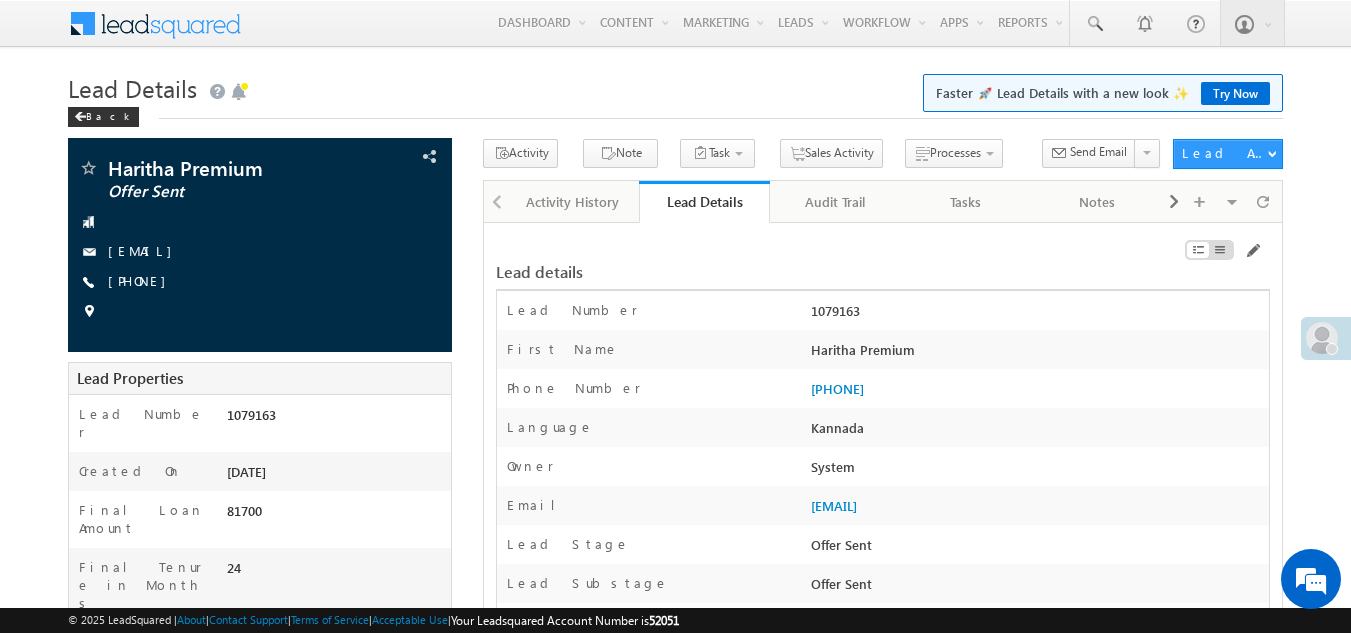 click on "Lead Details Faster 🚀 Lead Details with a new look ✨ Try Now" at bounding box center (676, 86) 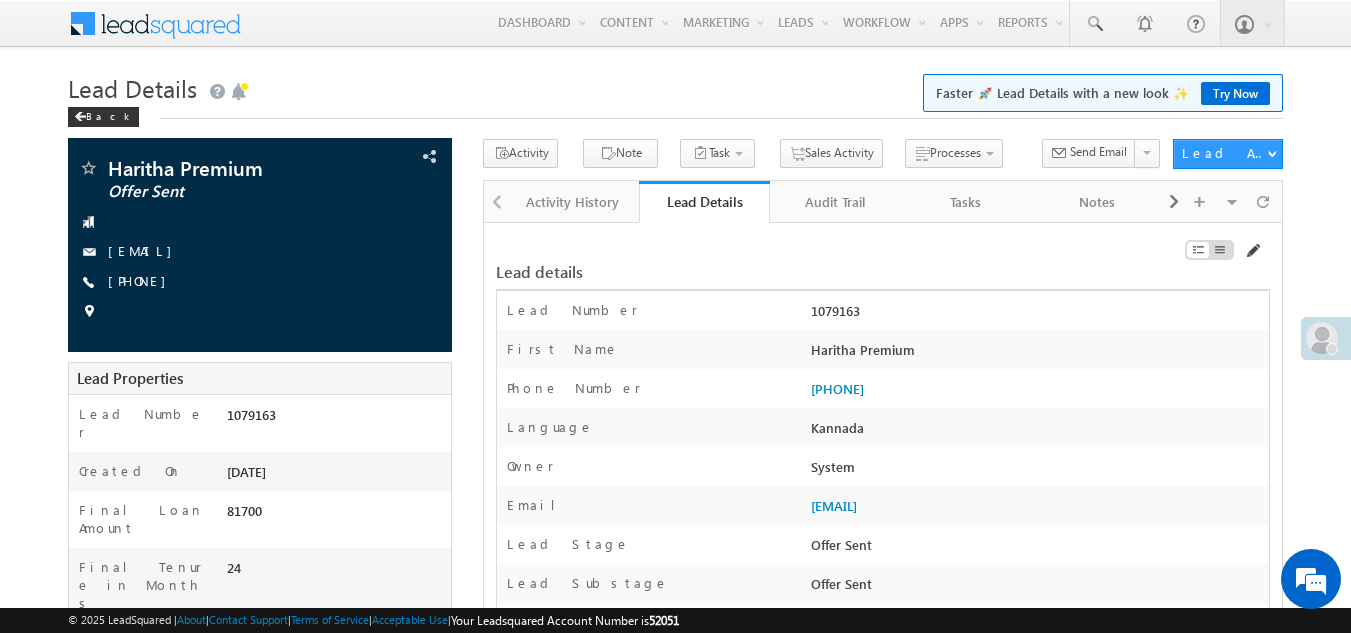 click at bounding box center (1252, 251) 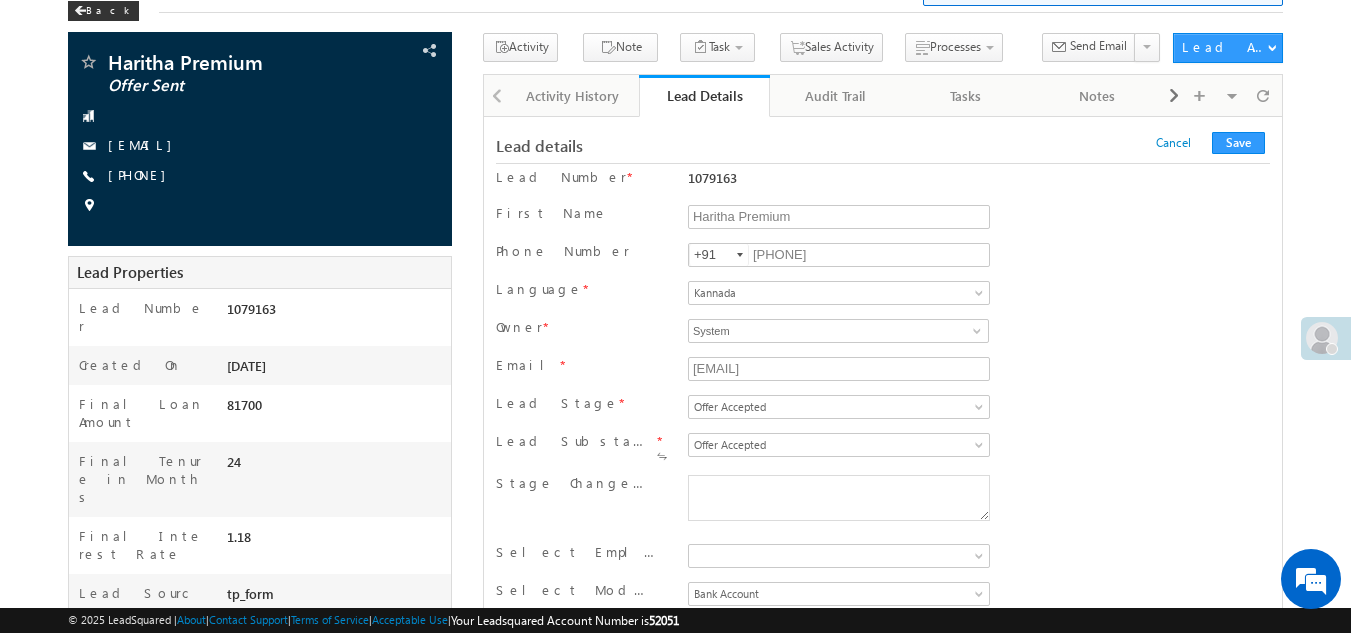 scroll, scrollTop: 107, scrollLeft: 0, axis: vertical 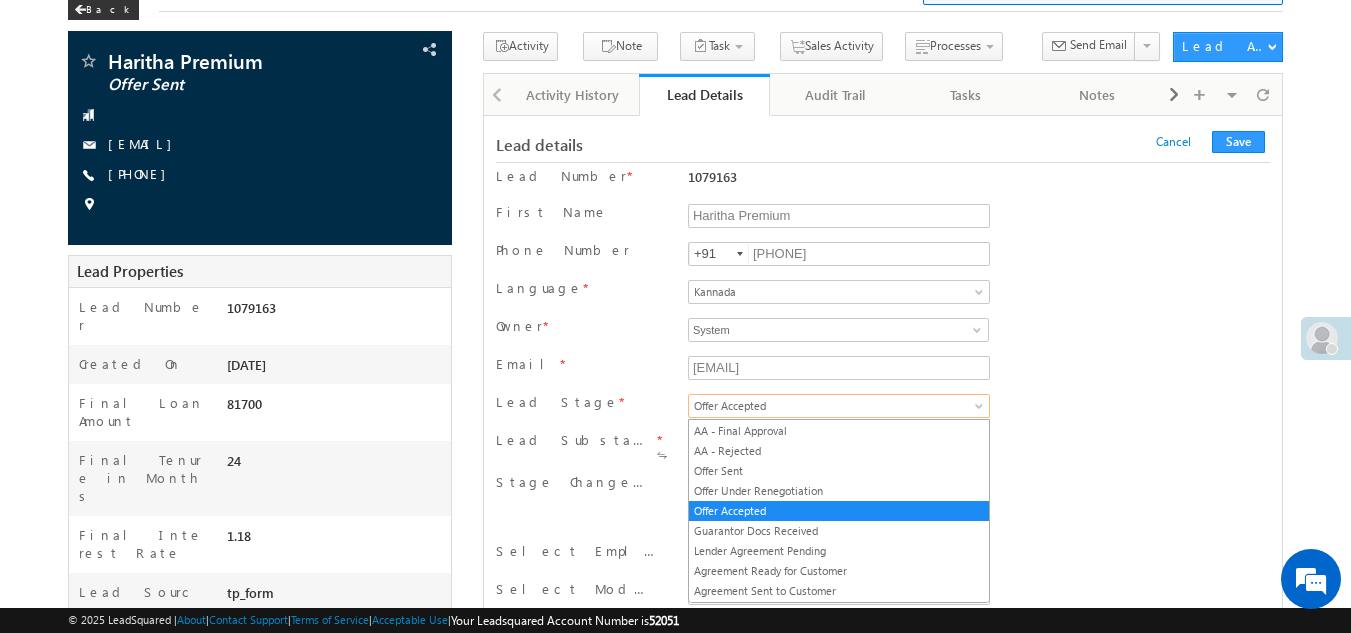 click on "Offer Accepted" at bounding box center (835, 406) 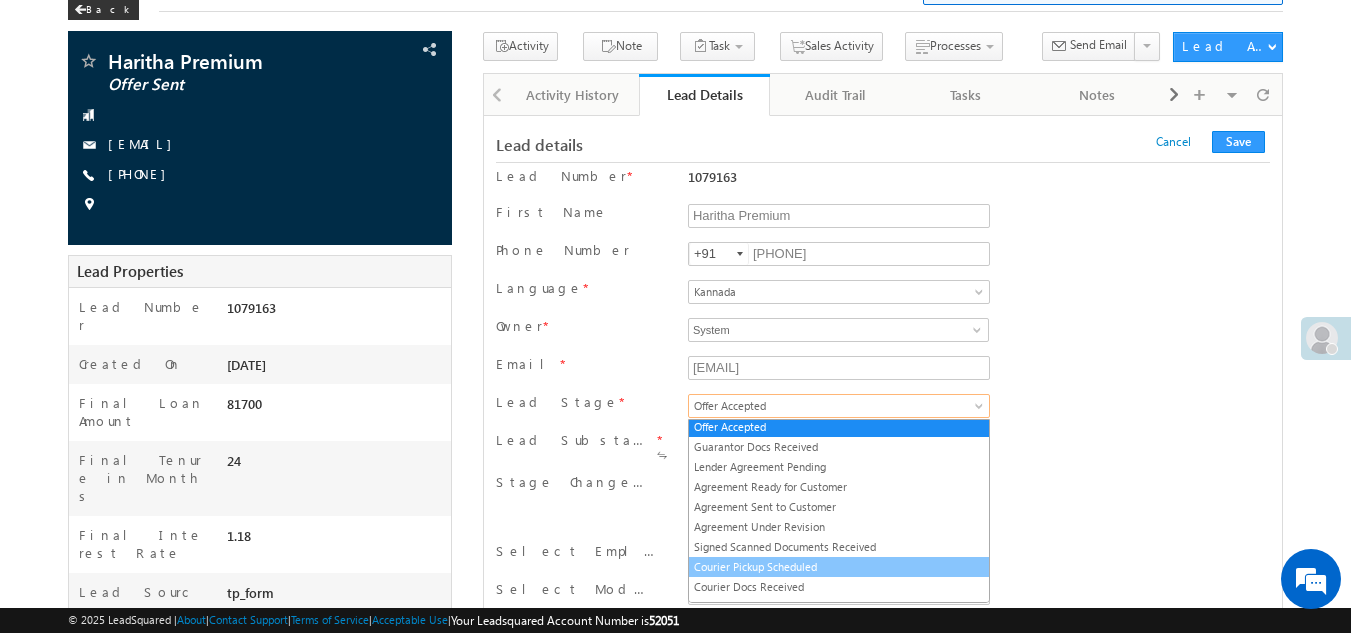 scroll, scrollTop: 340, scrollLeft: 0, axis: vertical 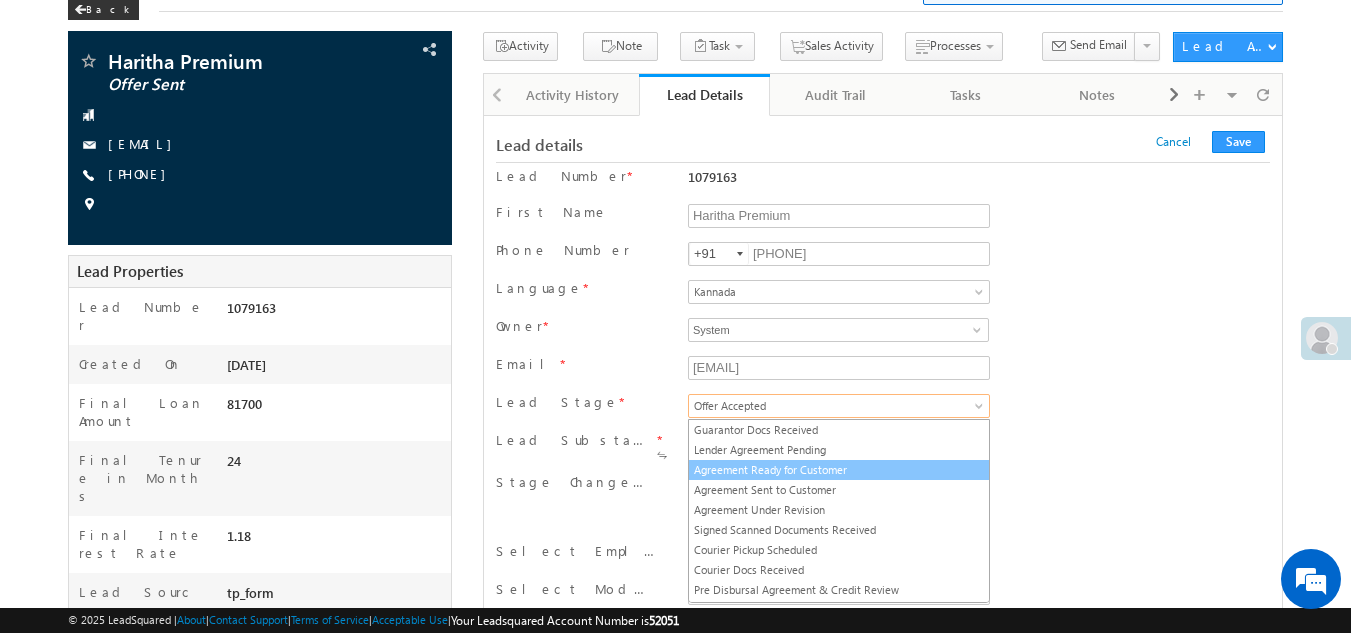 click on "Agreement Ready for Customer" at bounding box center [839, 470] 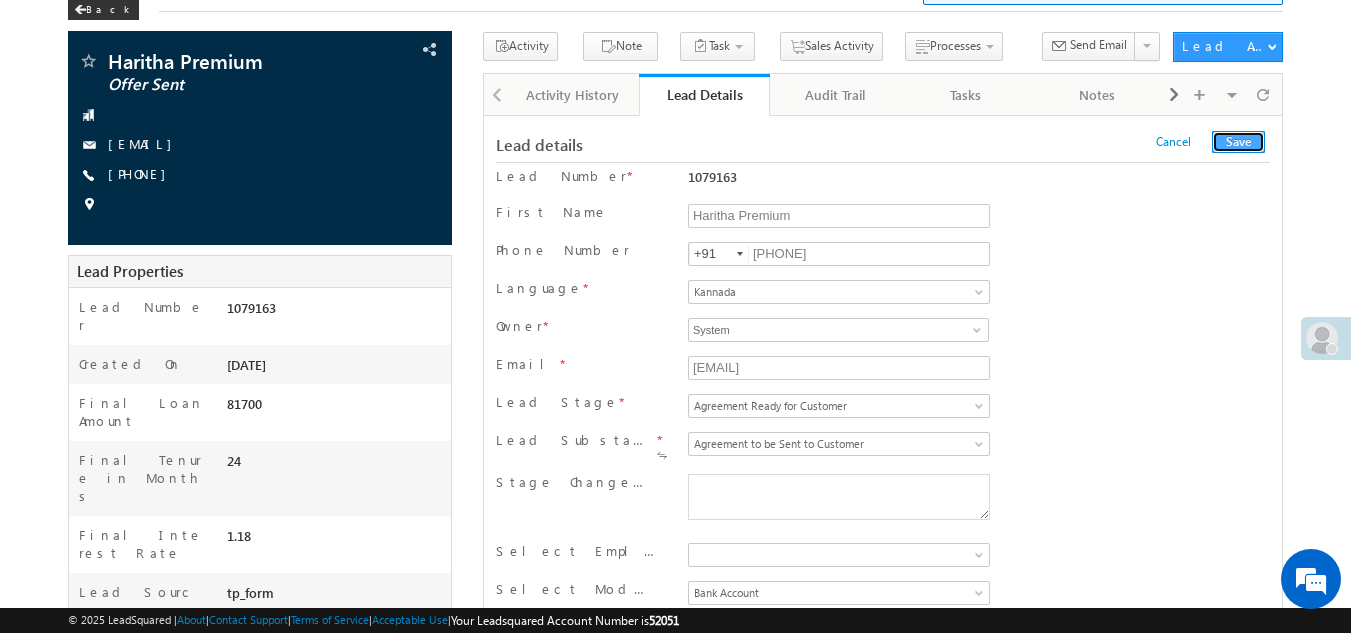 click on "Save" at bounding box center [1238, 142] 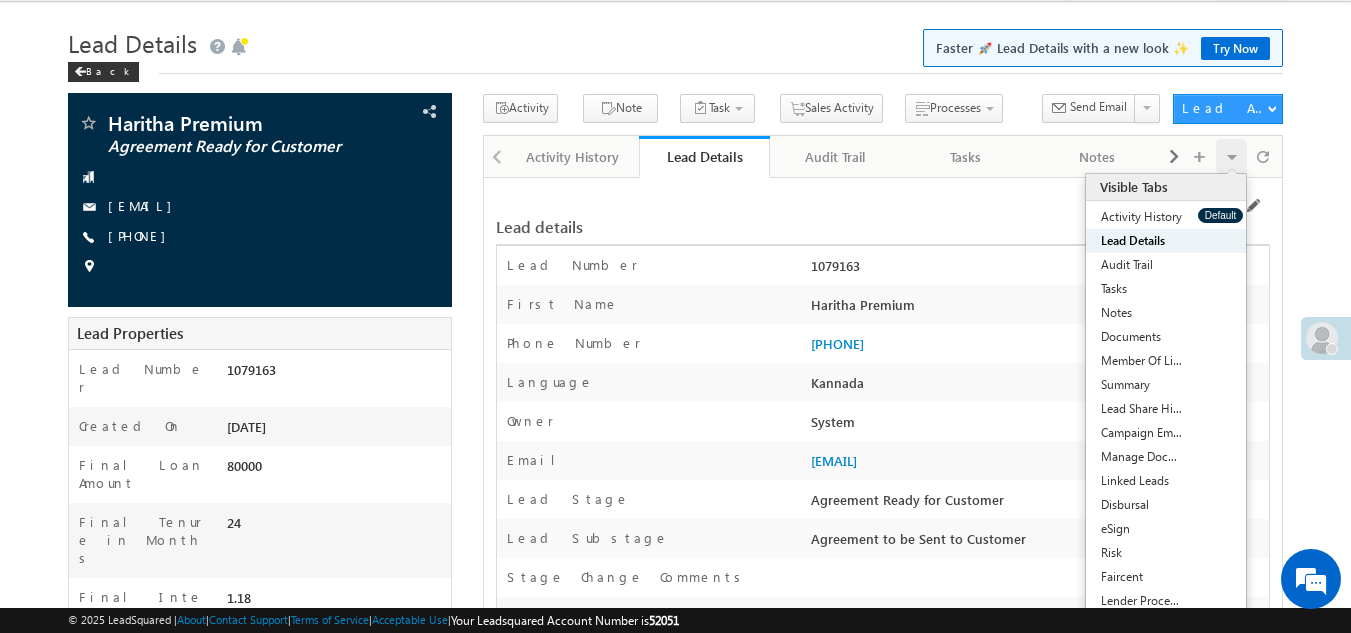 scroll, scrollTop: 44, scrollLeft: 0, axis: vertical 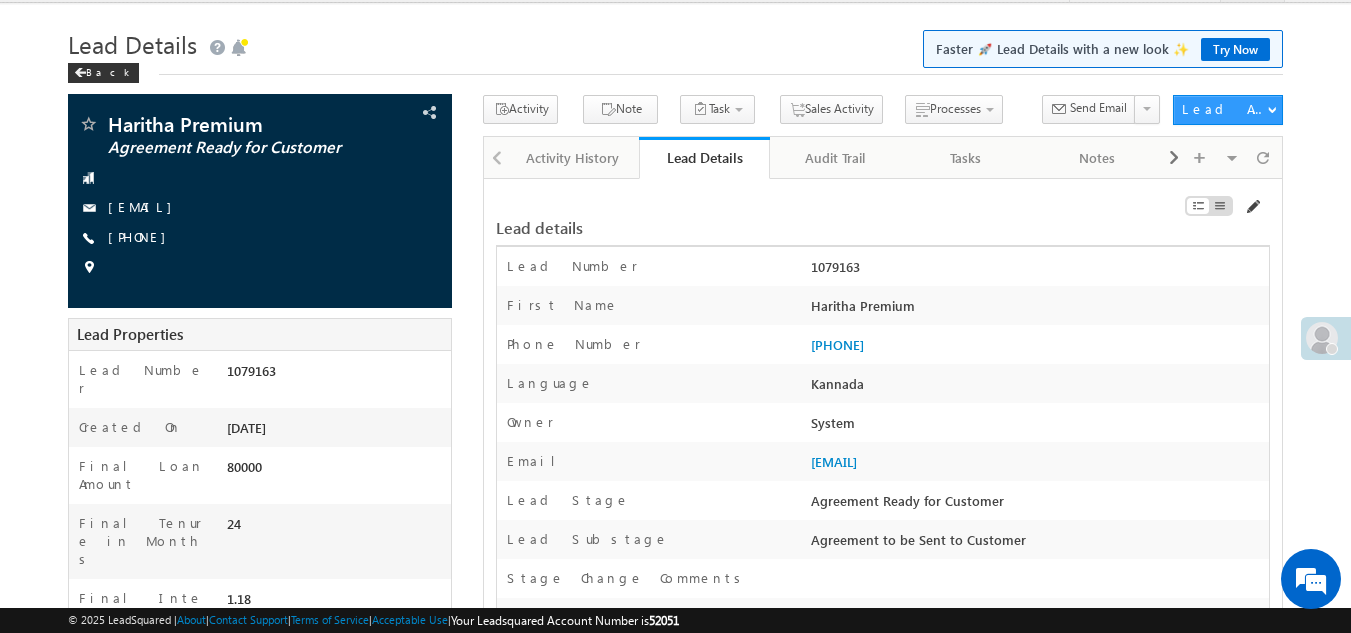 click at bounding box center (1252, 207) 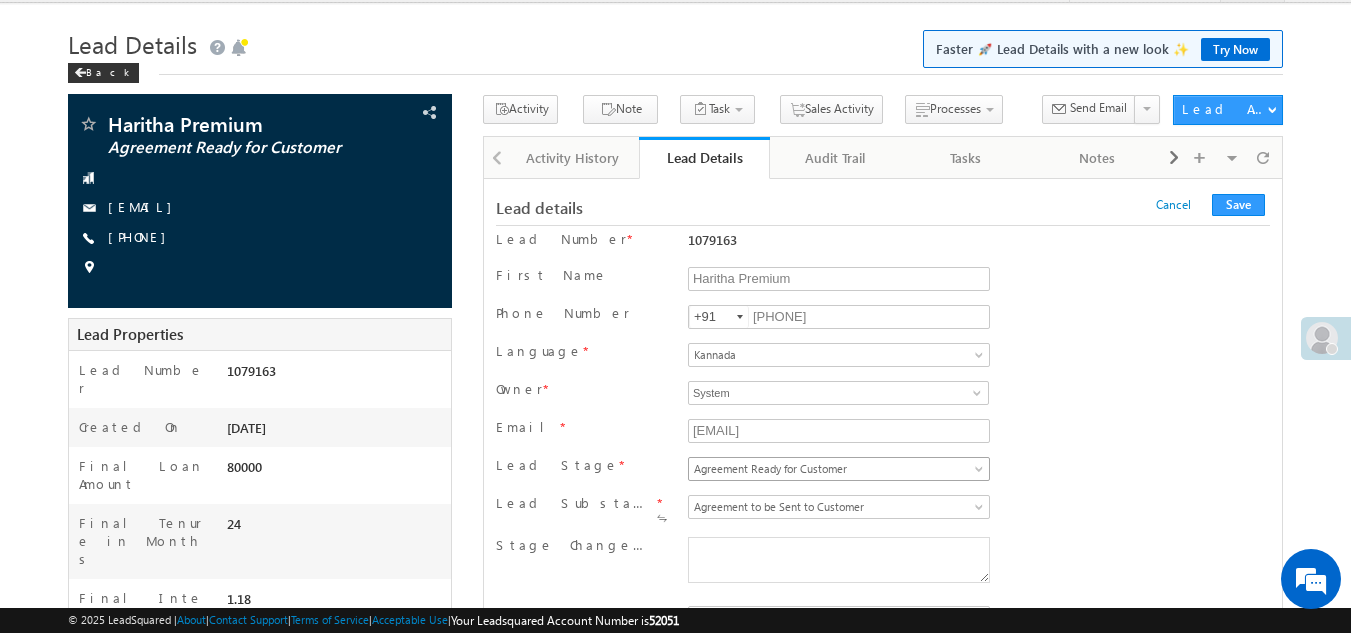 click on "Menu
MSROHITH
Sai.r ohith @weri ze.co m" at bounding box center [675, 12669] 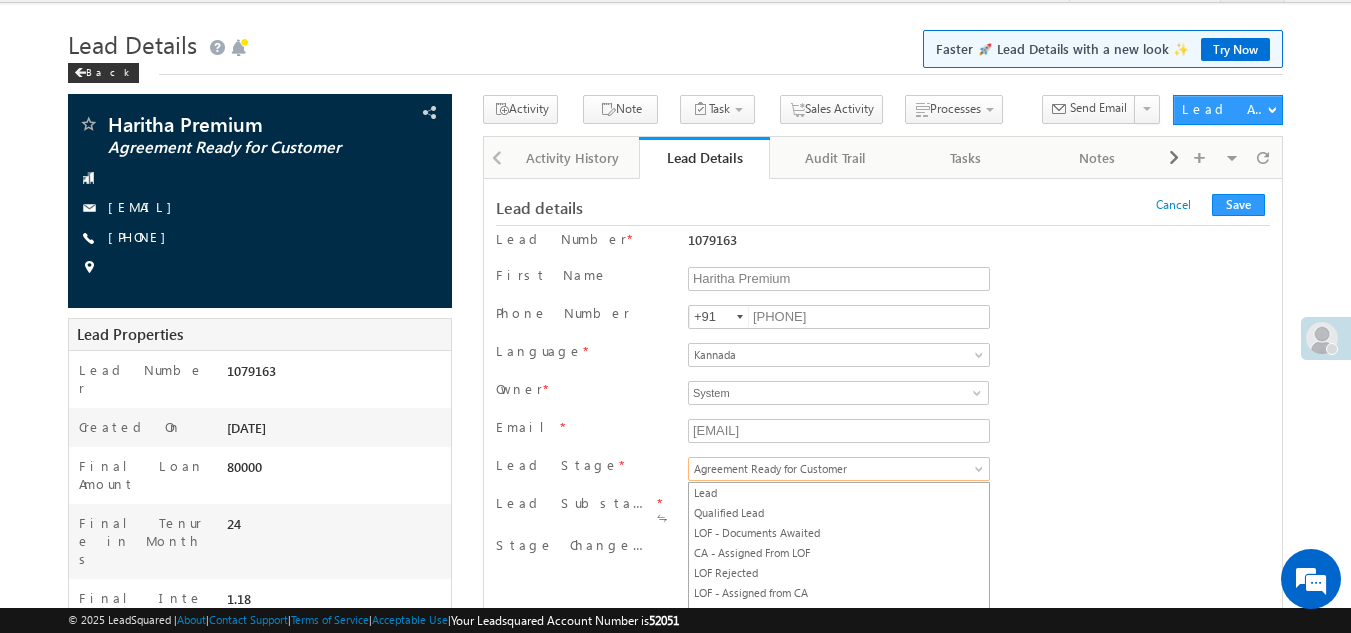 scroll, scrollTop: 162, scrollLeft: 0, axis: vertical 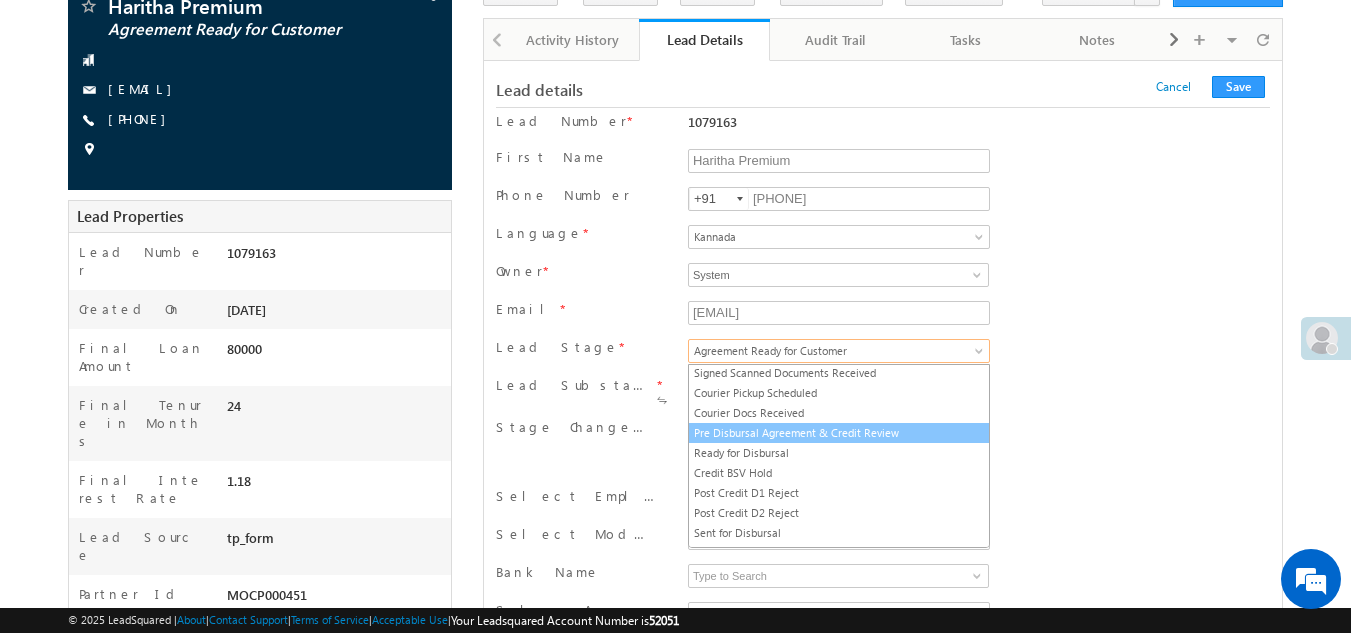 click on "Pre Disbursal Agreement & Credit Review" at bounding box center (839, 433) 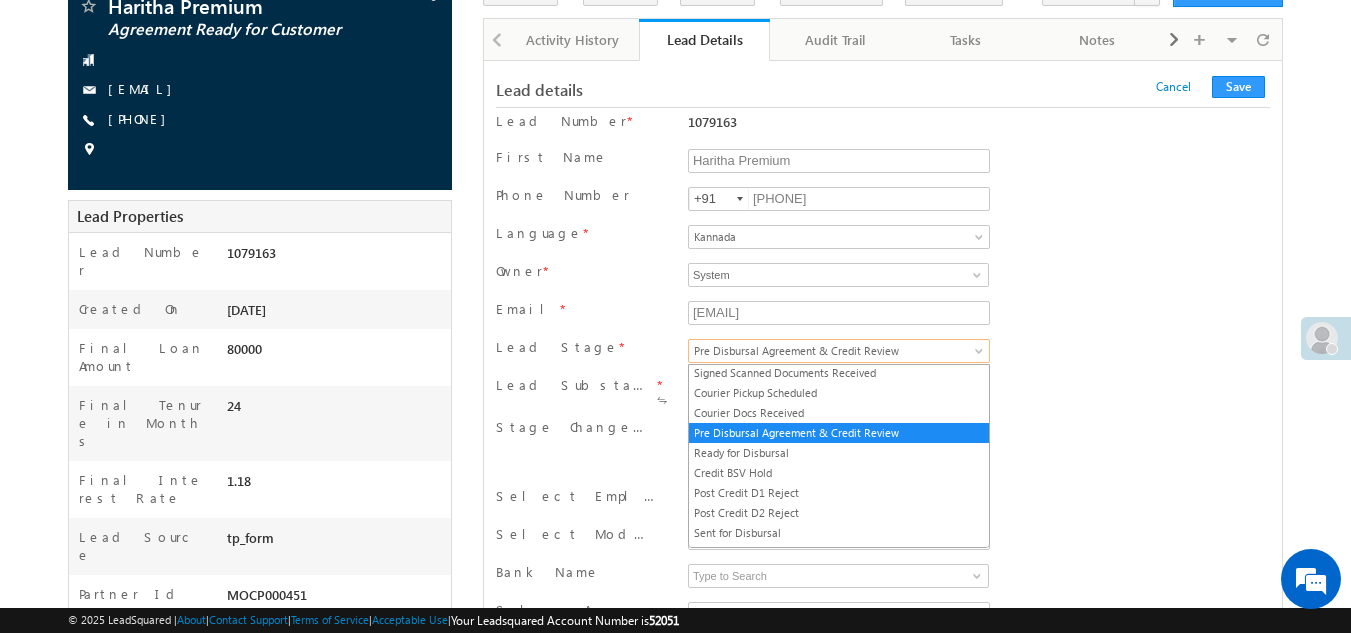 click on "Pre Disbursal Agreement & Credit Review" at bounding box center (835, 351) 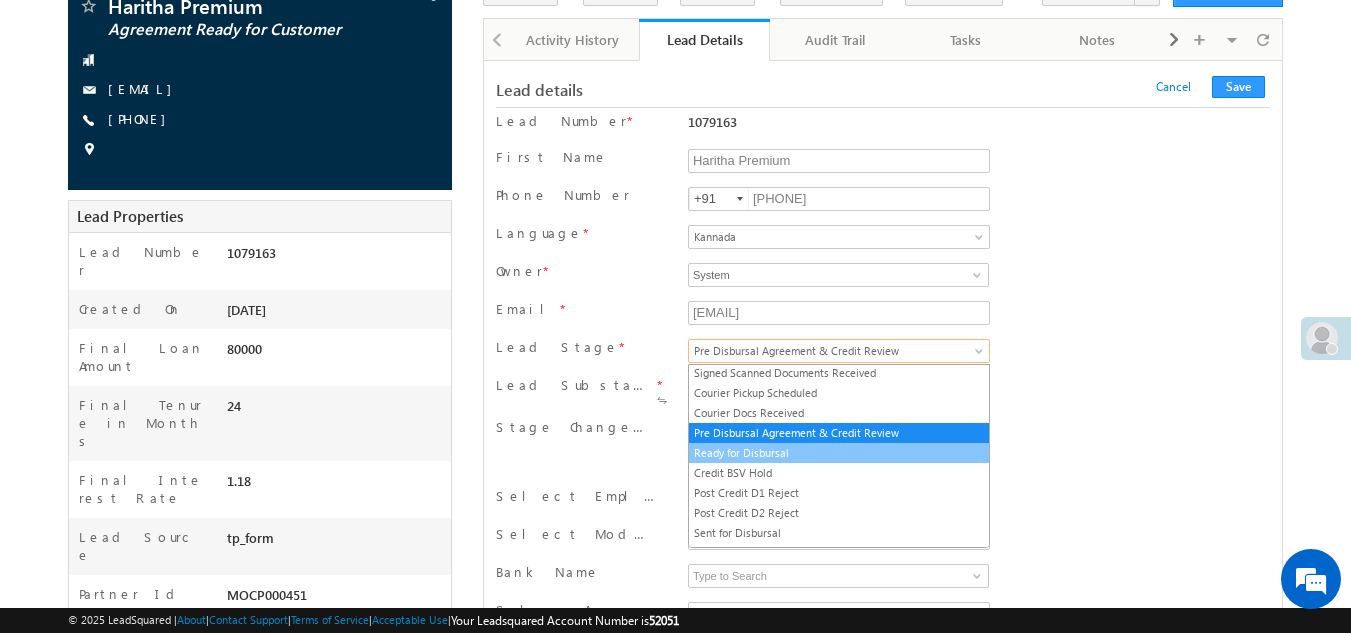 click on "Ready for Disbursal" at bounding box center (839, 453) 